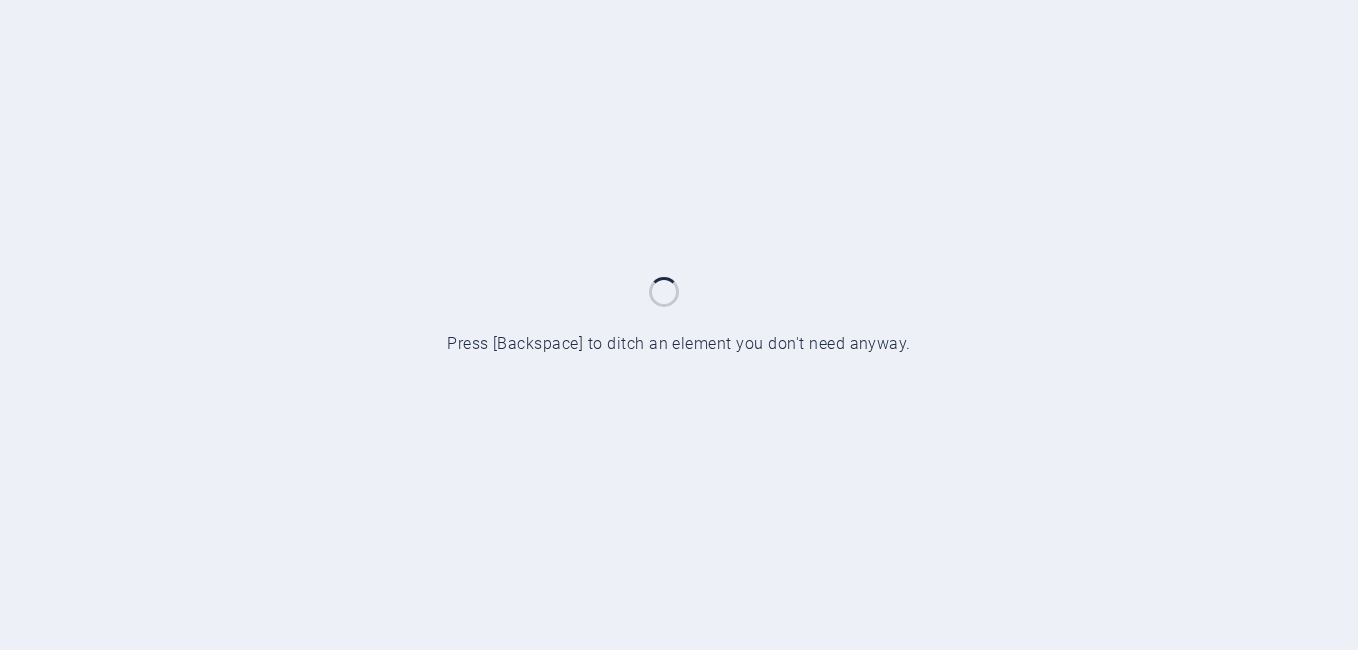 scroll, scrollTop: 0, scrollLeft: 0, axis: both 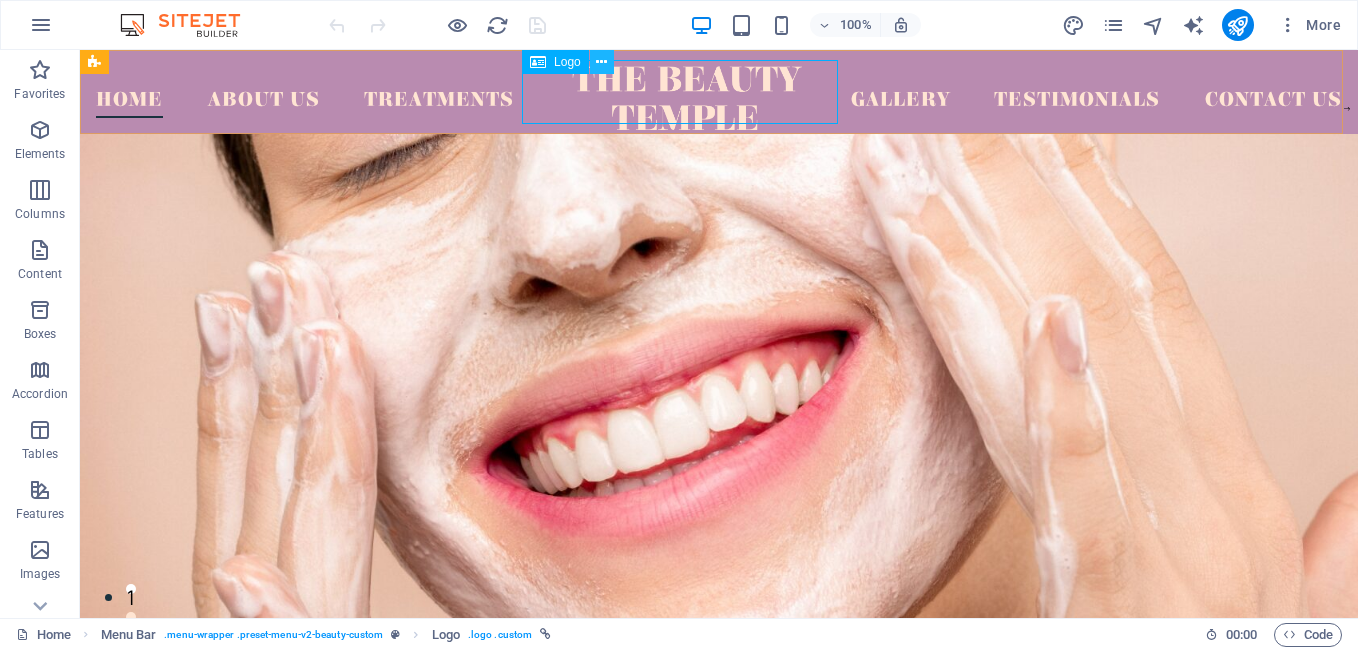 click at bounding box center [601, 62] 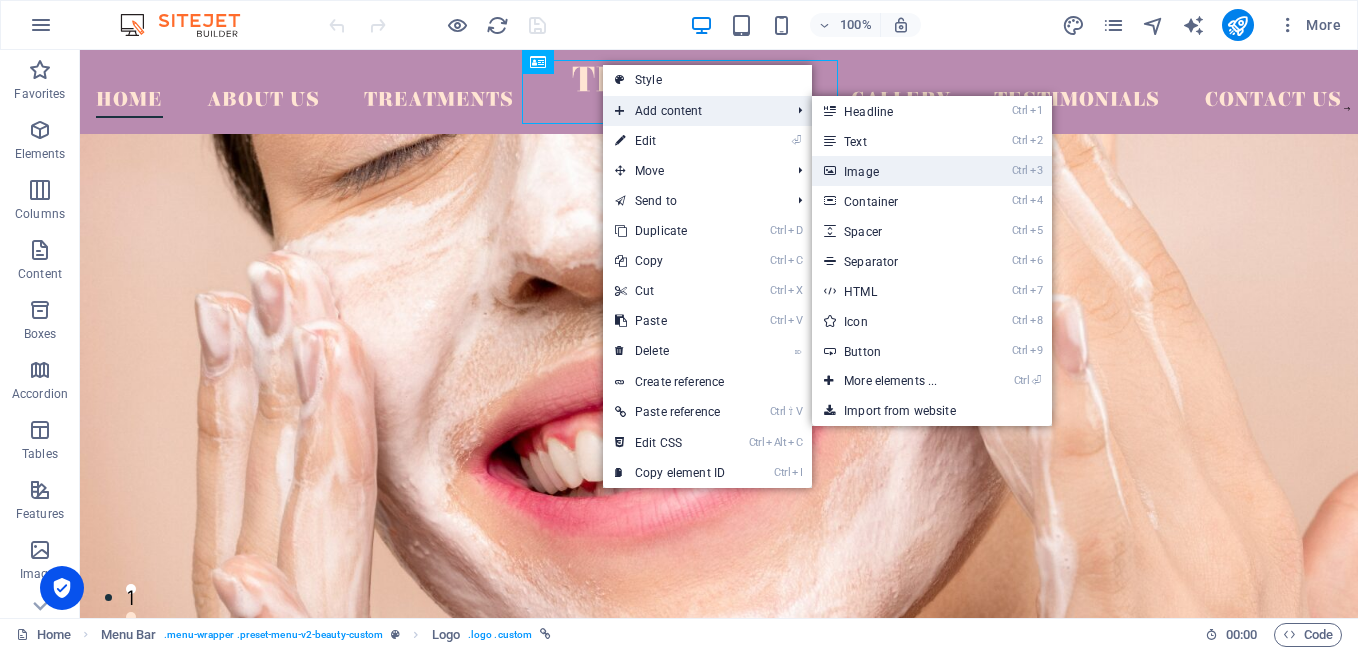 click on "Ctrl 3  Image" at bounding box center [894, 171] 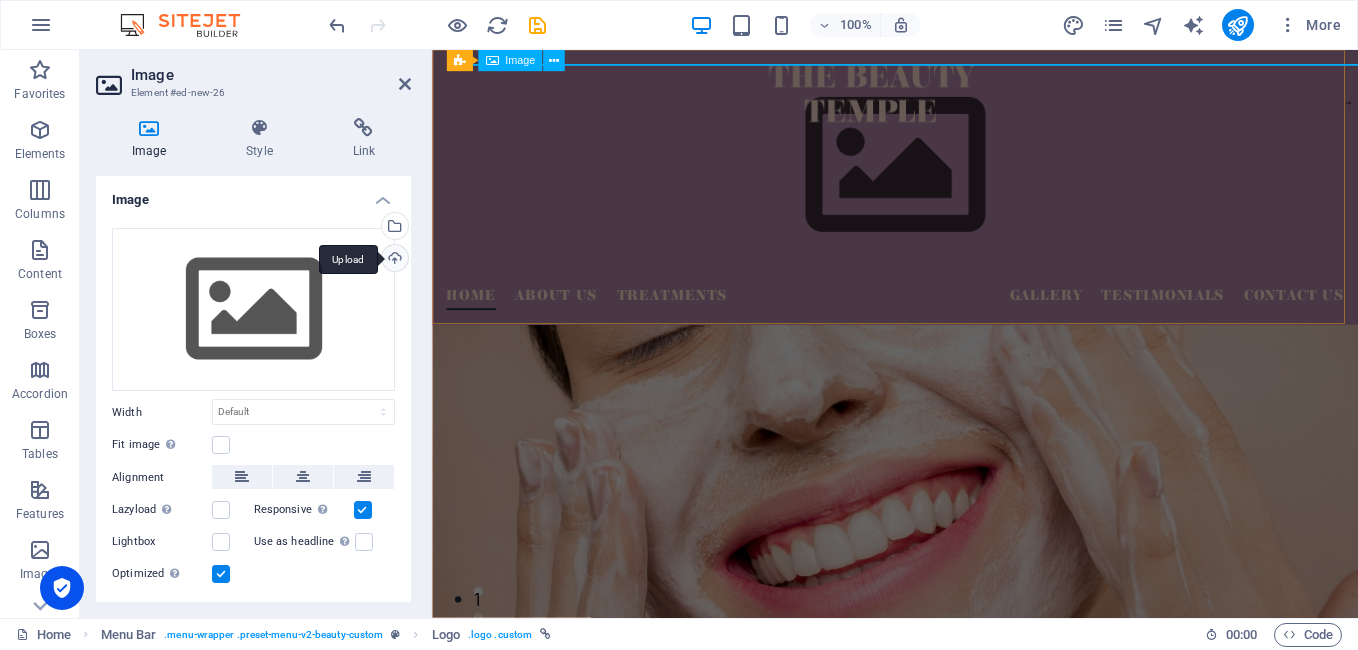 click on "Upload" at bounding box center (393, 260) 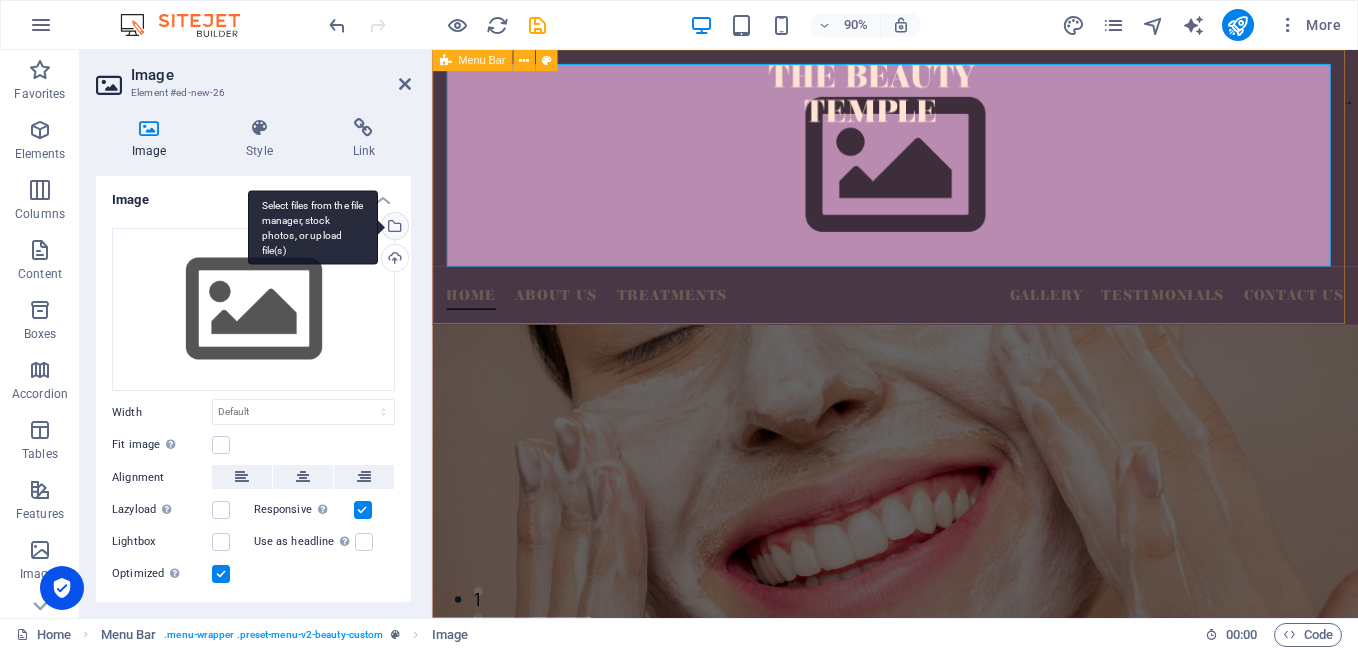 click on "Select files from the file manager, stock photos, or upload file(s)" at bounding box center (393, 228) 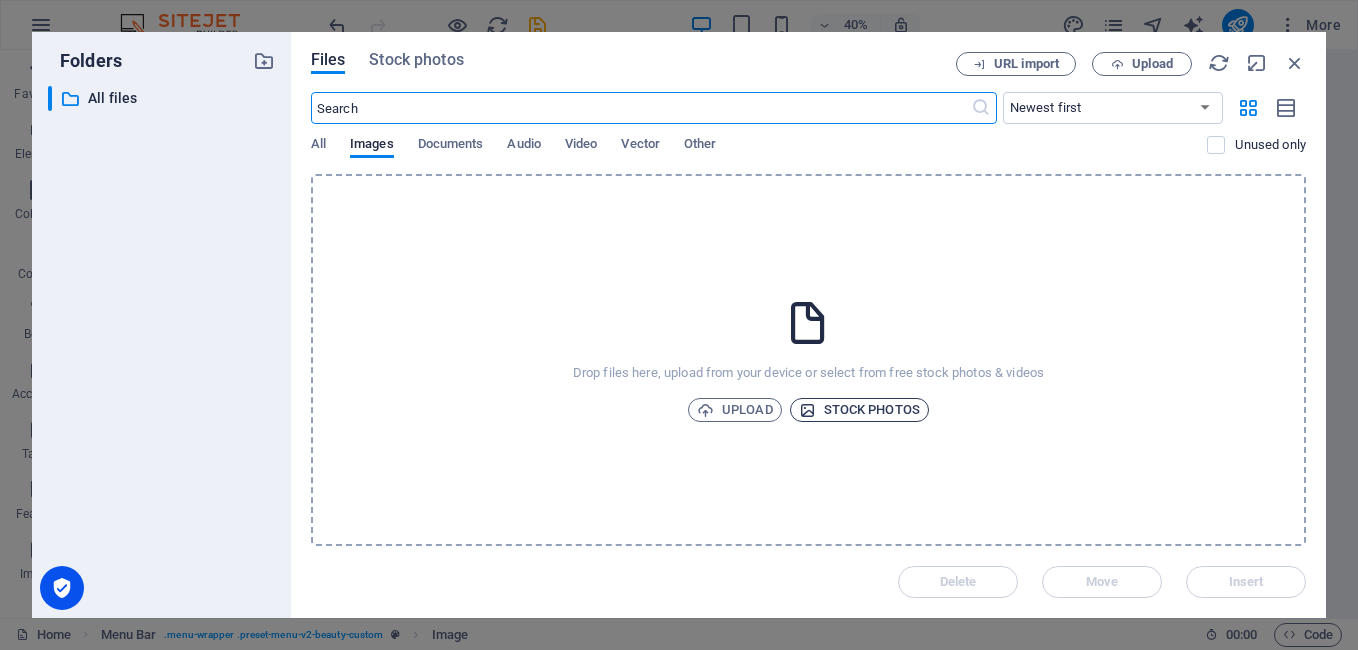 click on "Stock photos" at bounding box center [859, 410] 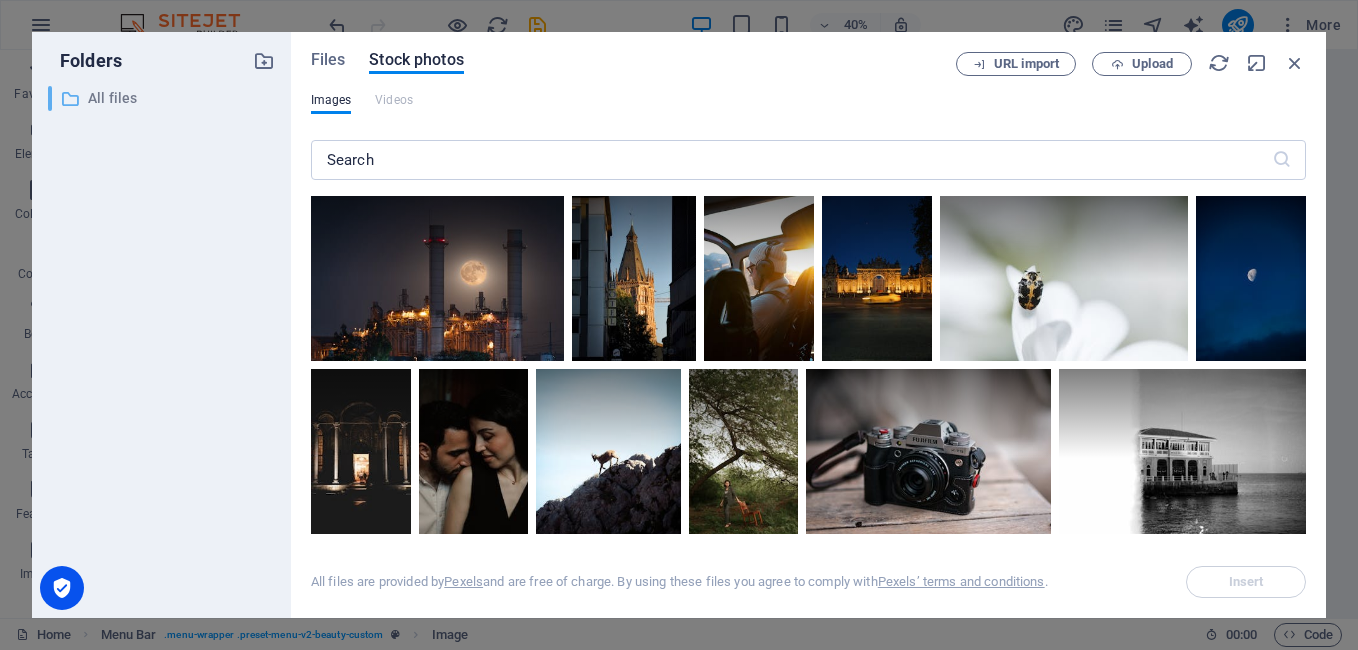 click at bounding box center [70, 99] 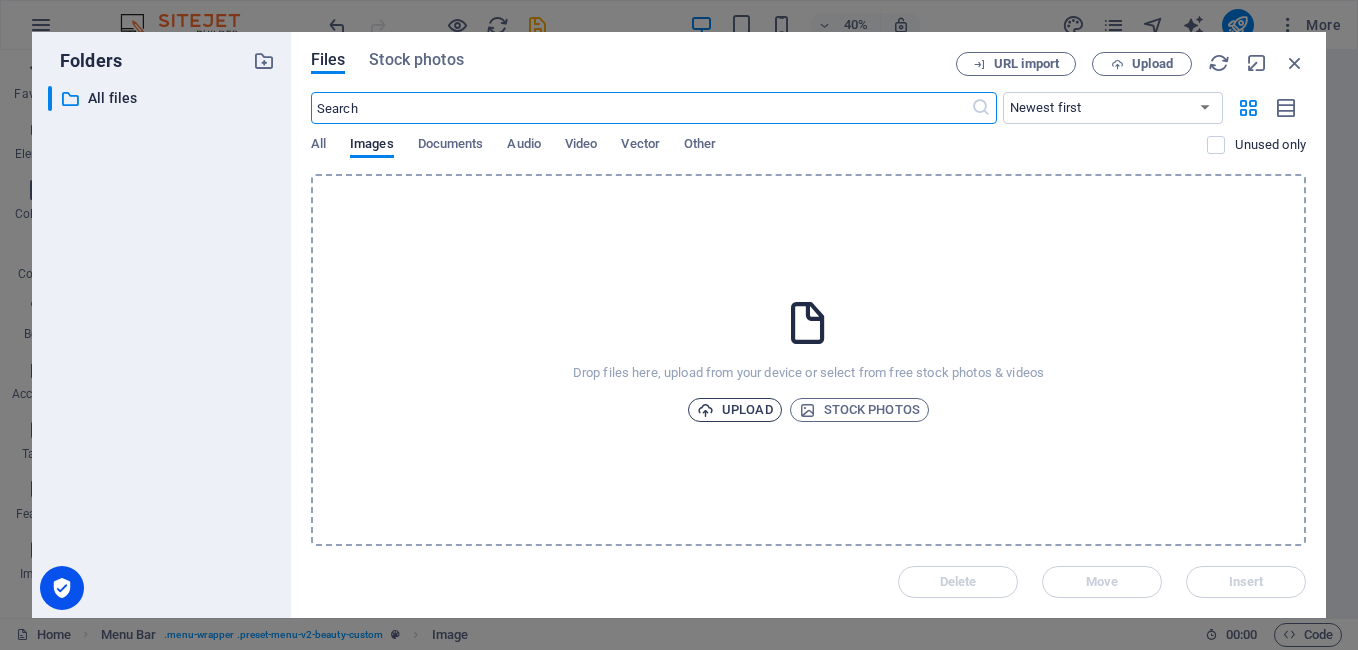 click on "Upload" at bounding box center [735, 410] 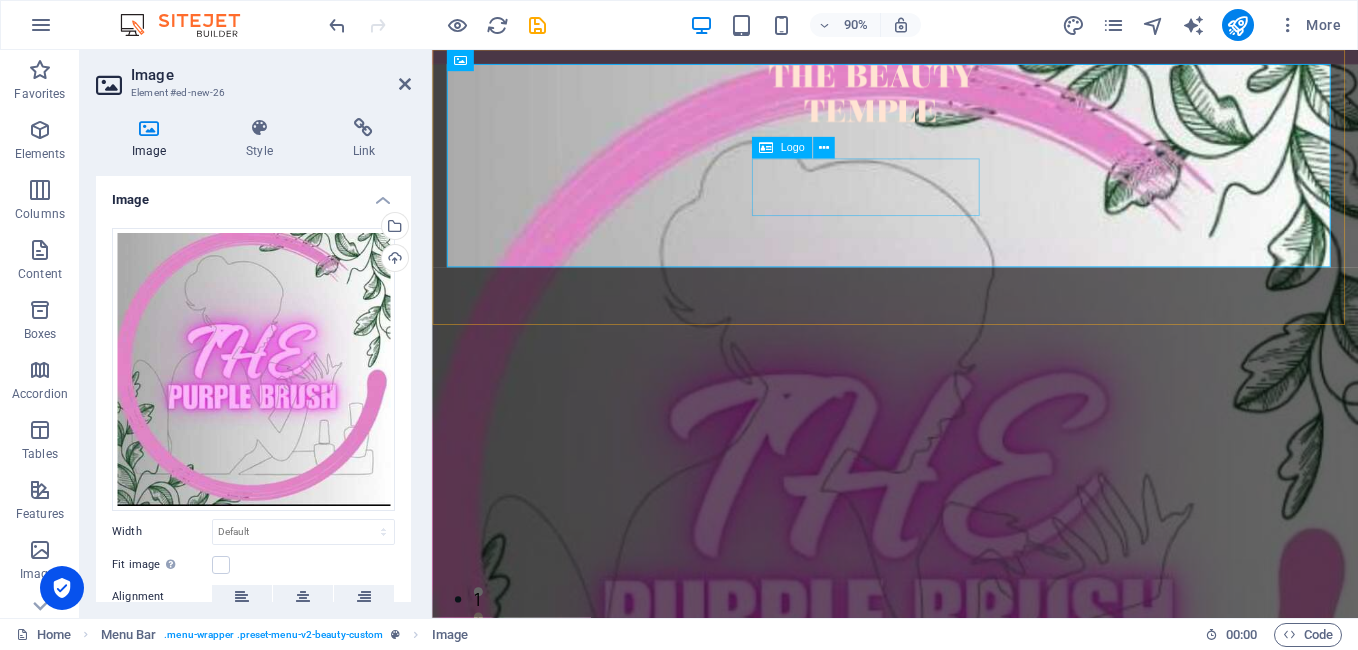 click at bounding box center [920, 98] 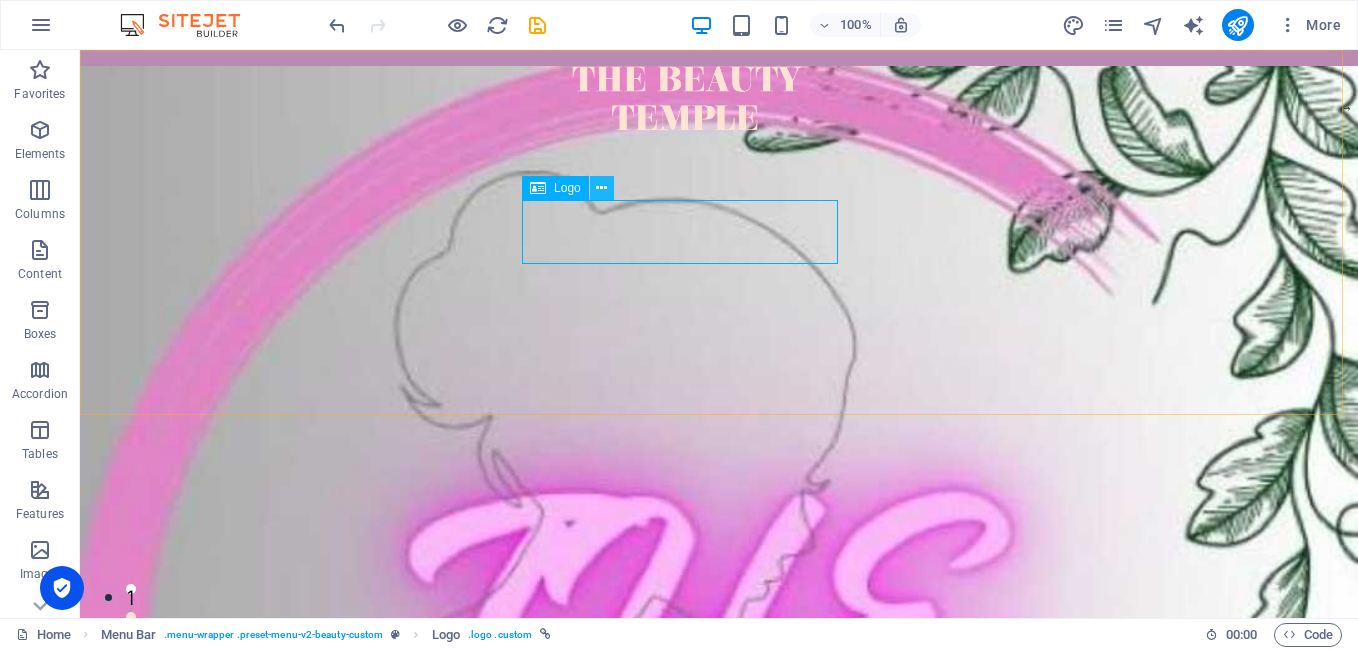 click at bounding box center (601, 188) 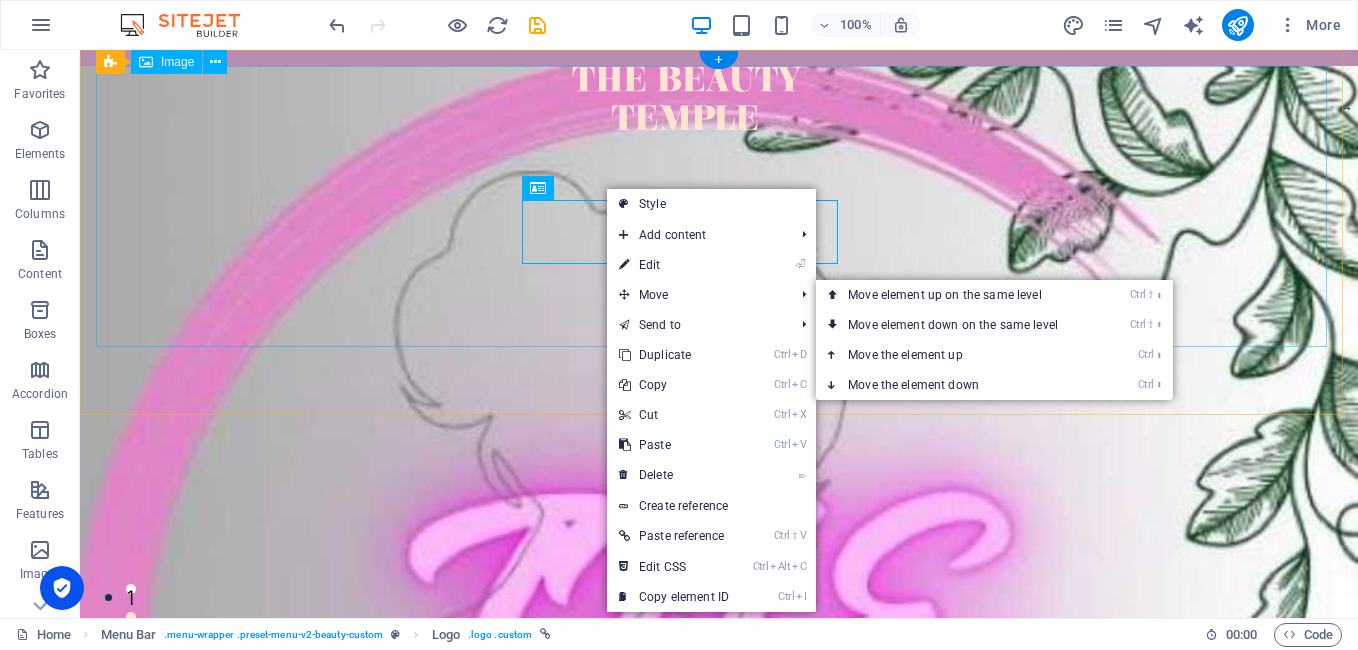 click at bounding box center [719, 705] 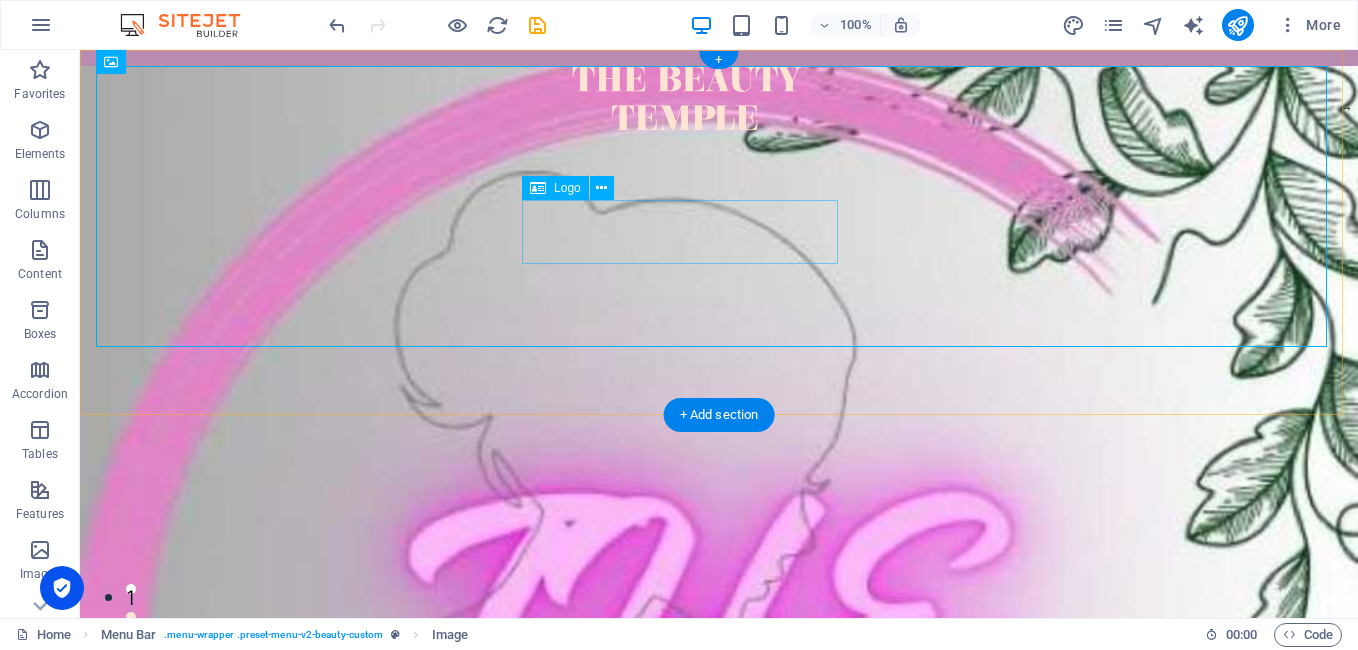 click at bounding box center (687, 98) 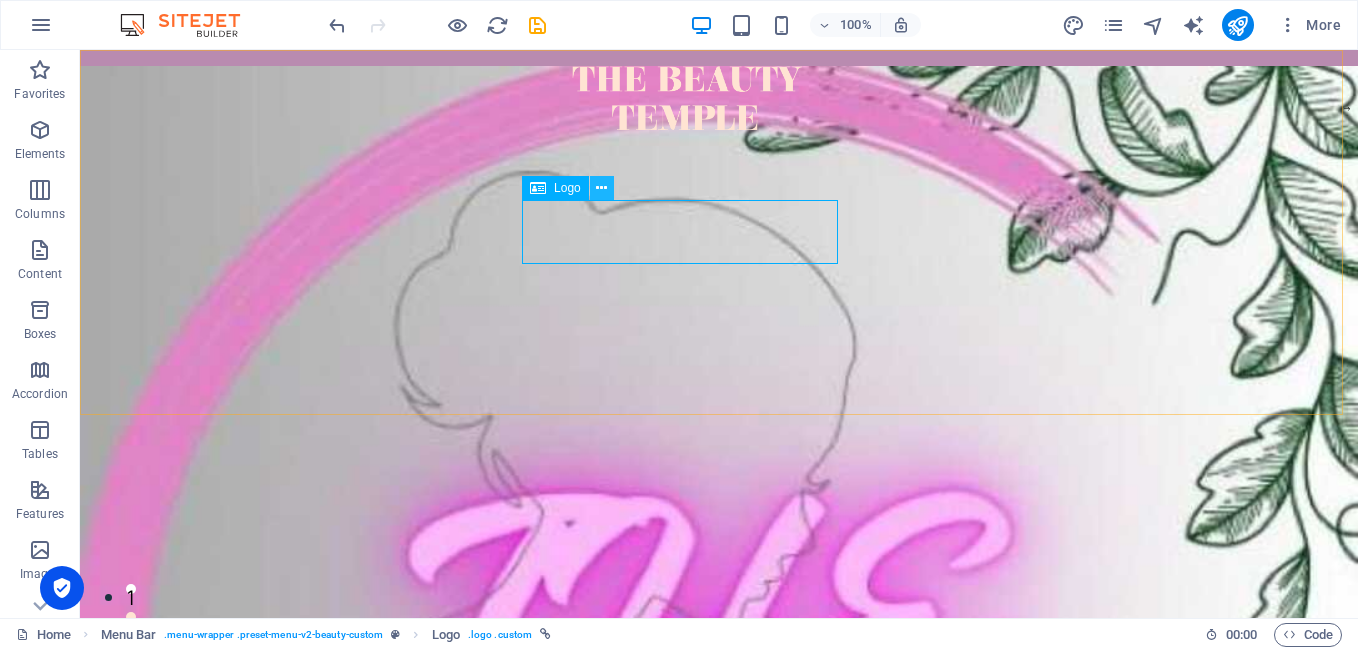 click at bounding box center [601, 188] 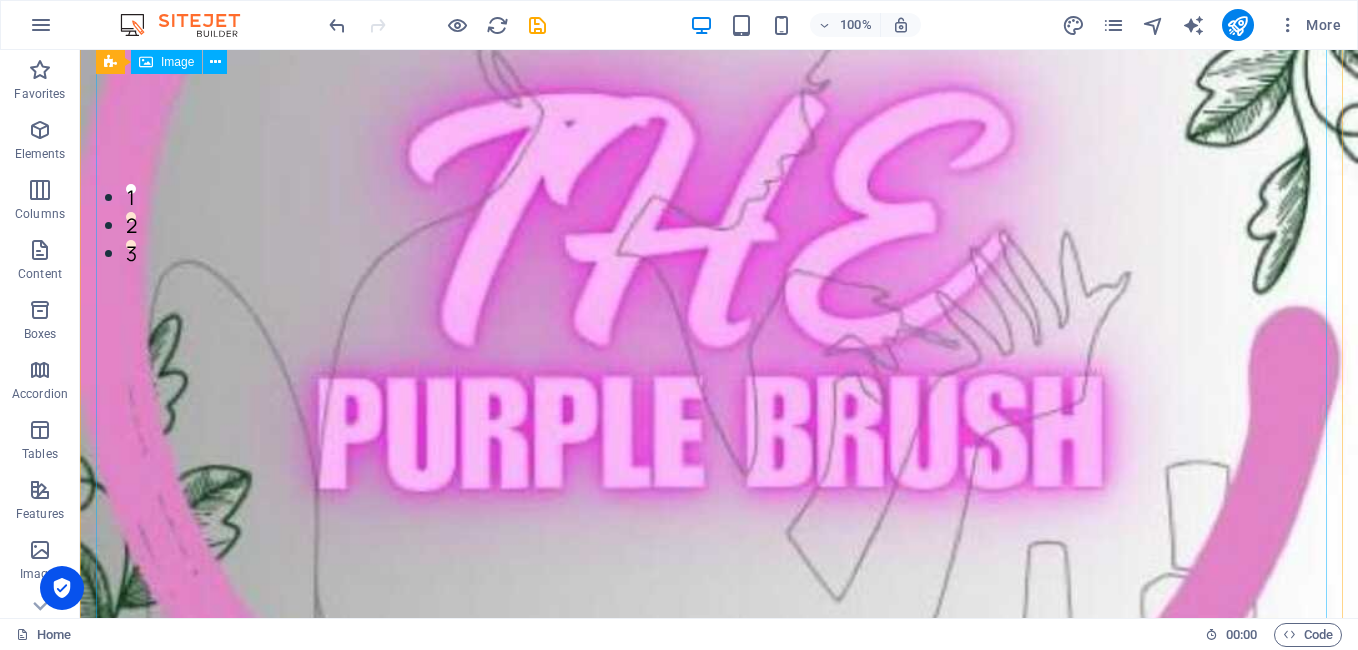 scroll, scrollTop: 300, scrollLeft: 0, axis: vertical 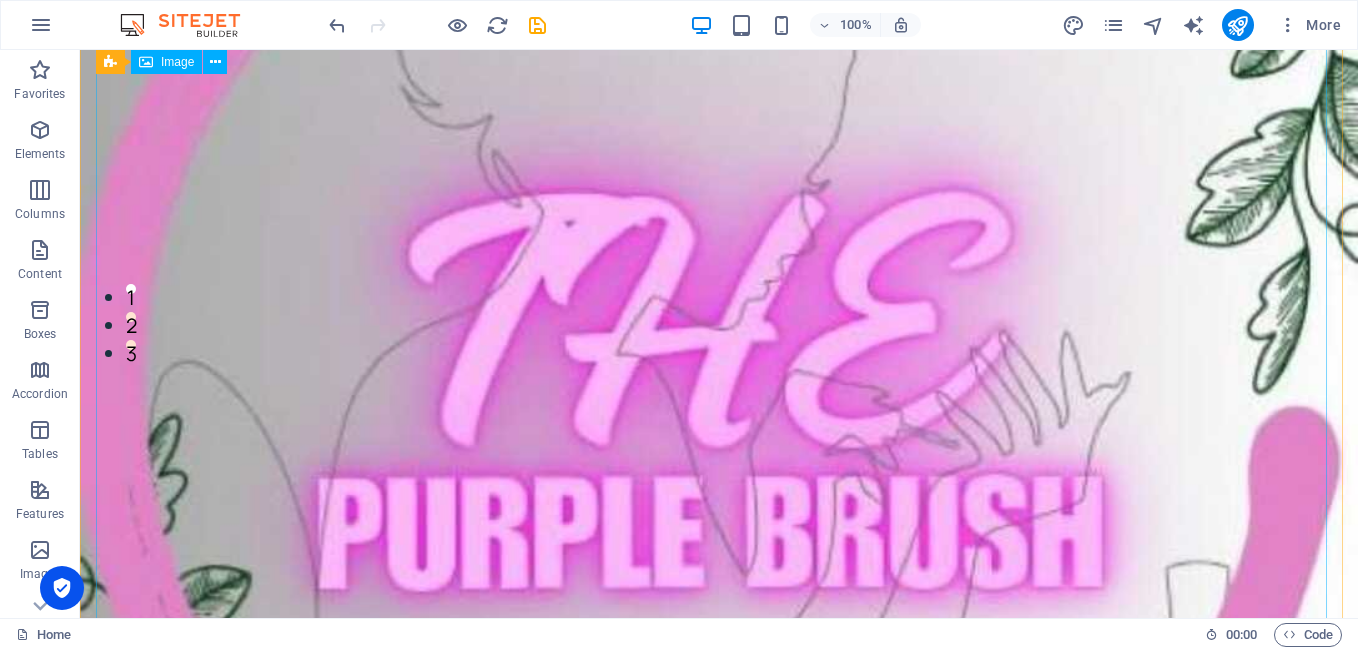 click at bounding box center [719, 405] 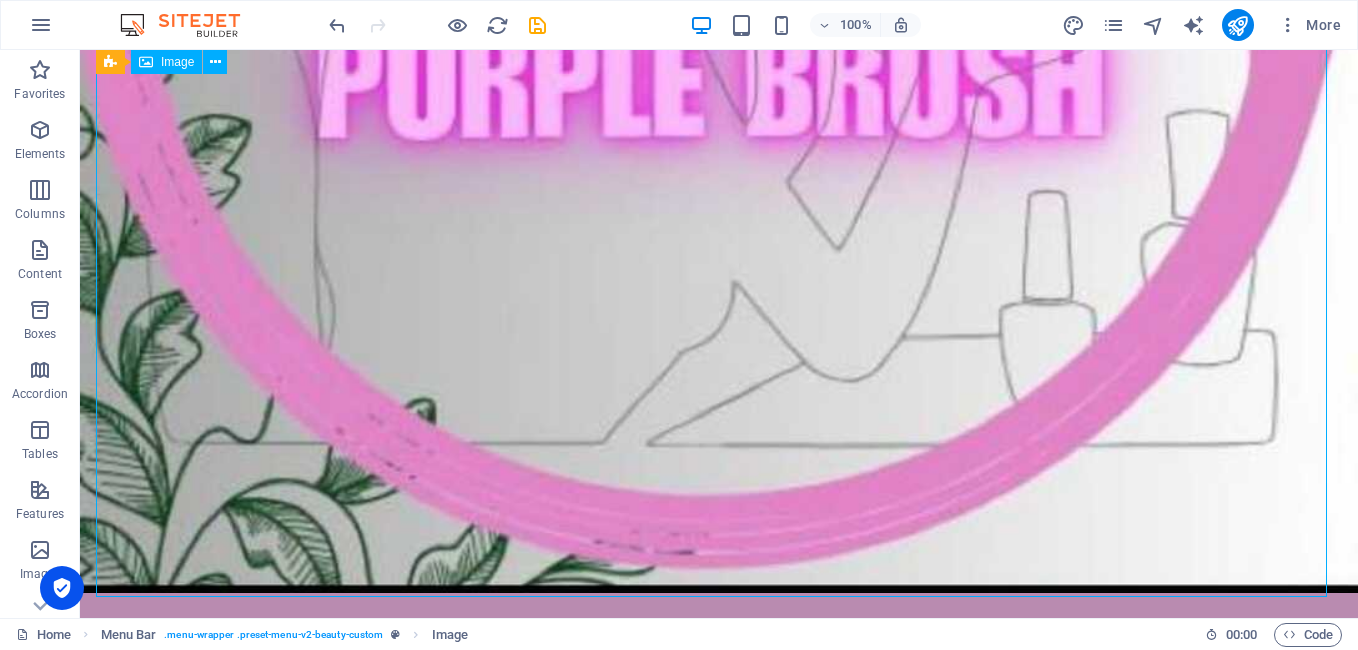 scroll, scrollTop: 800, scrollLeft: 0, axis: vertical 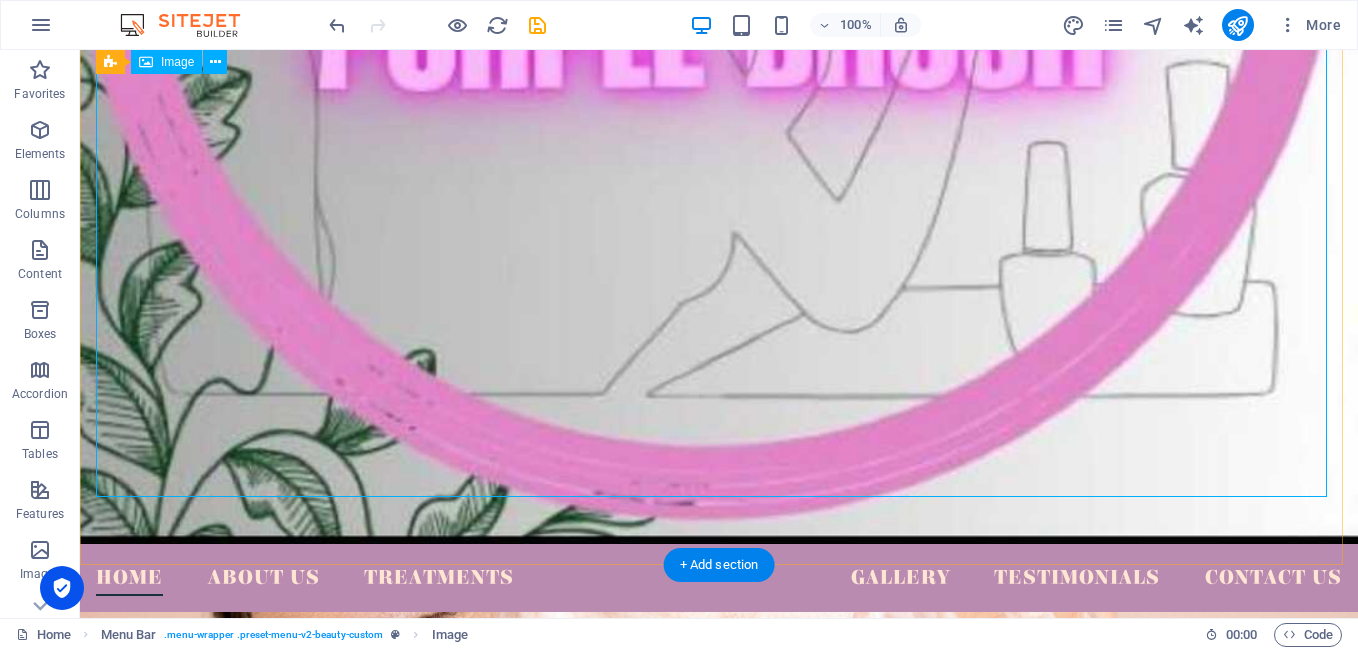 click at bounding box center [719, -95] 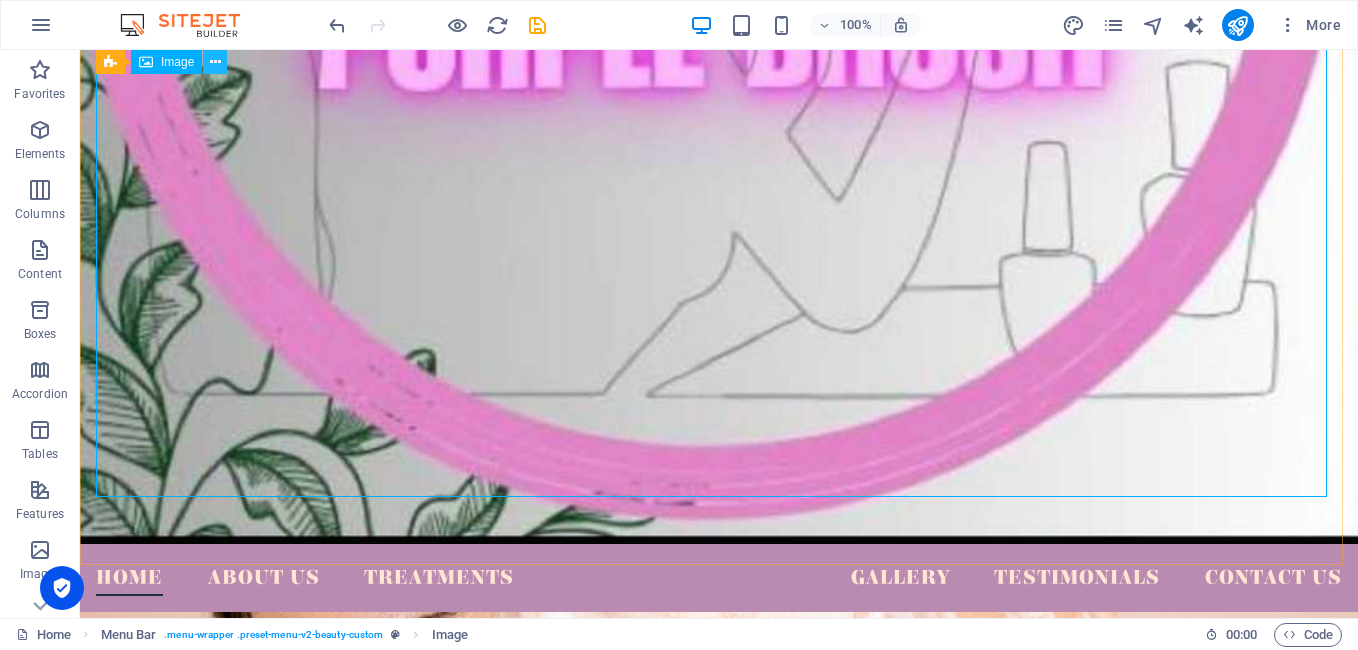 click at bounding box center [215, 62] 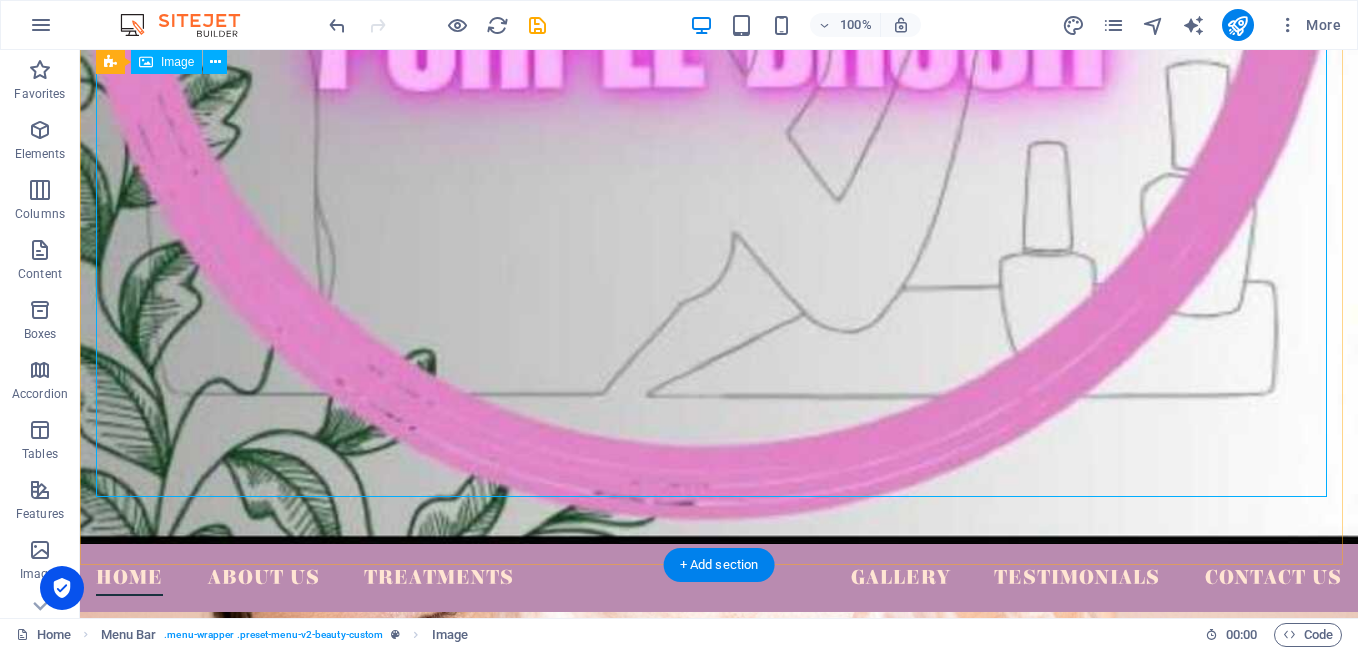 click at bounding box center (719, -95) 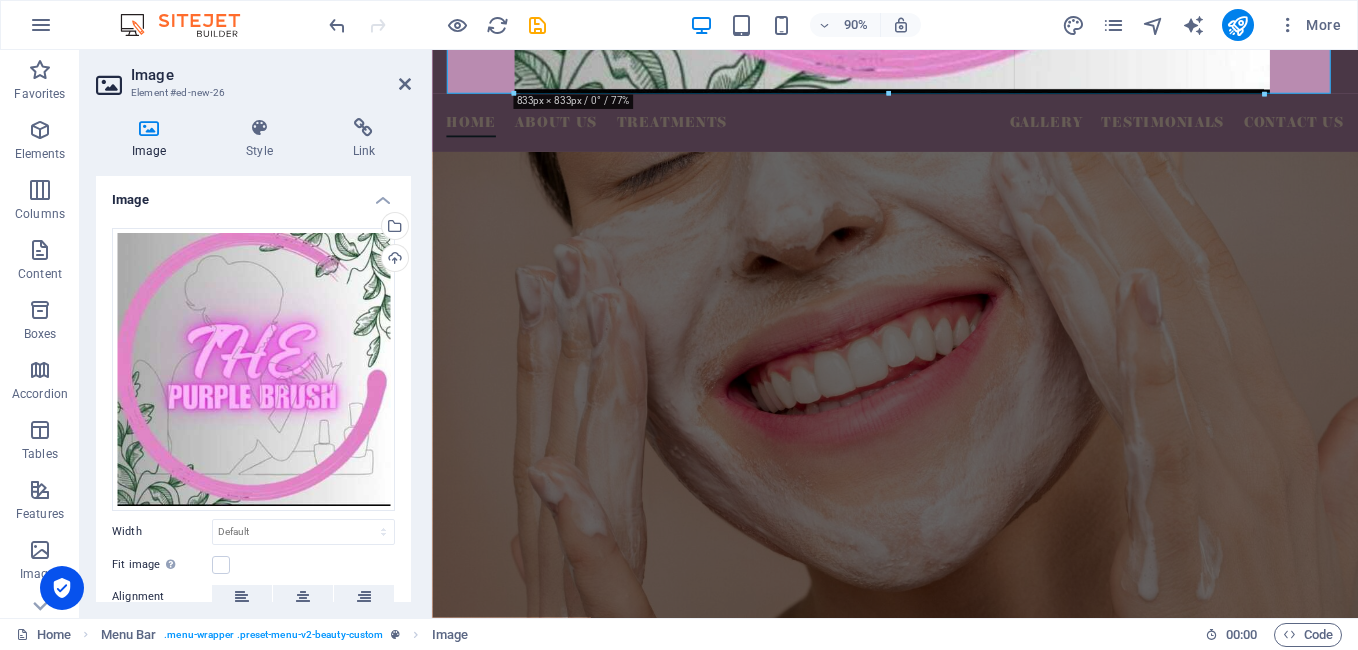 drag, startPoint x: 1329, startPoint y: 225, endPoint x: 797, endPoint y: 227, distance: 532.0038 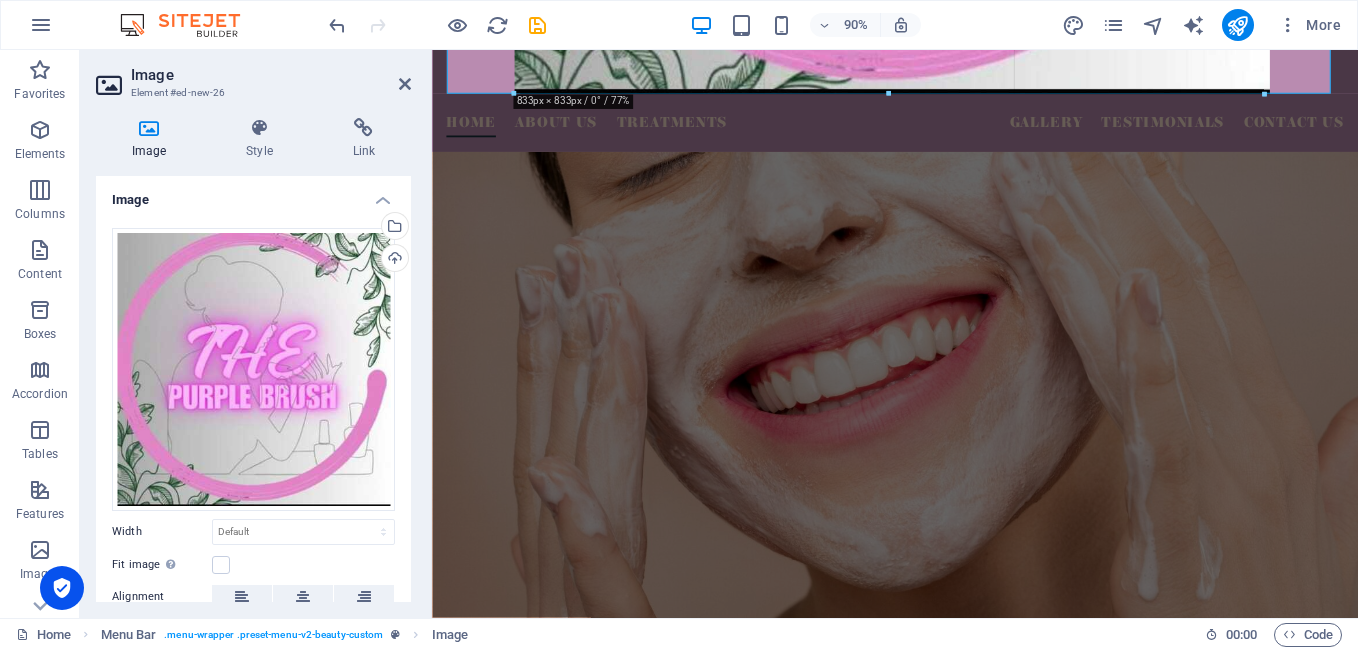 type on "833" 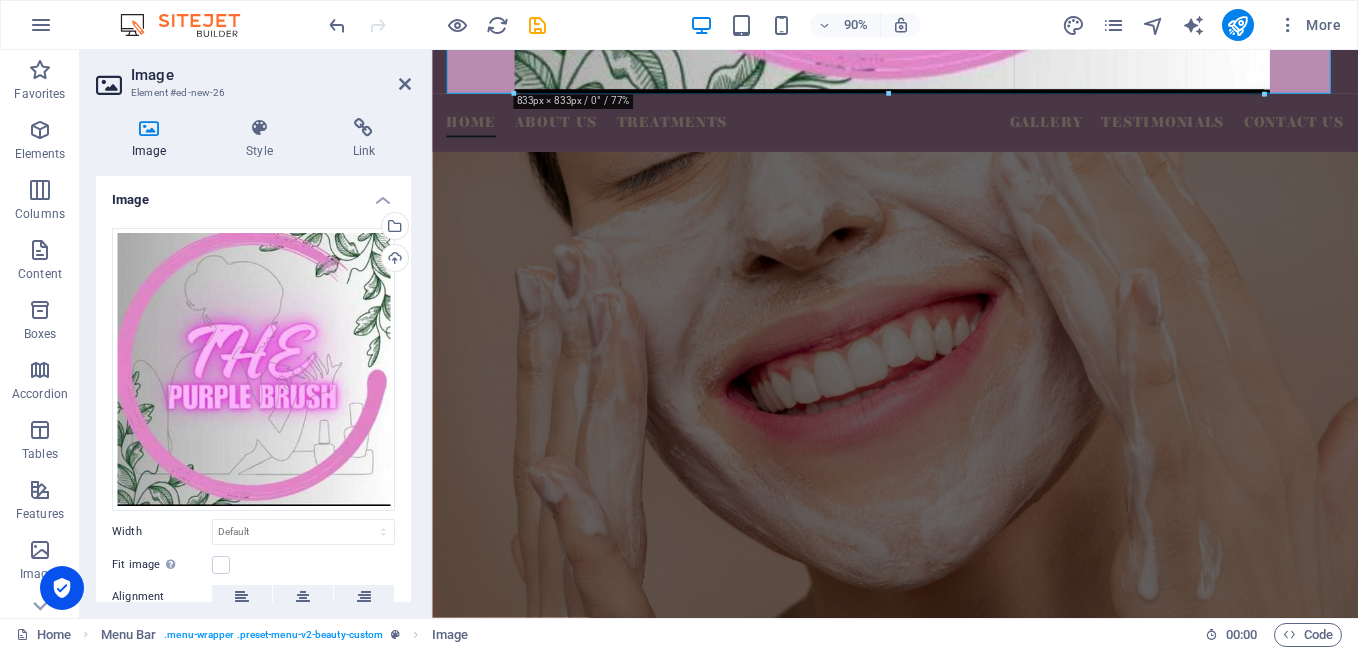 select on "px" 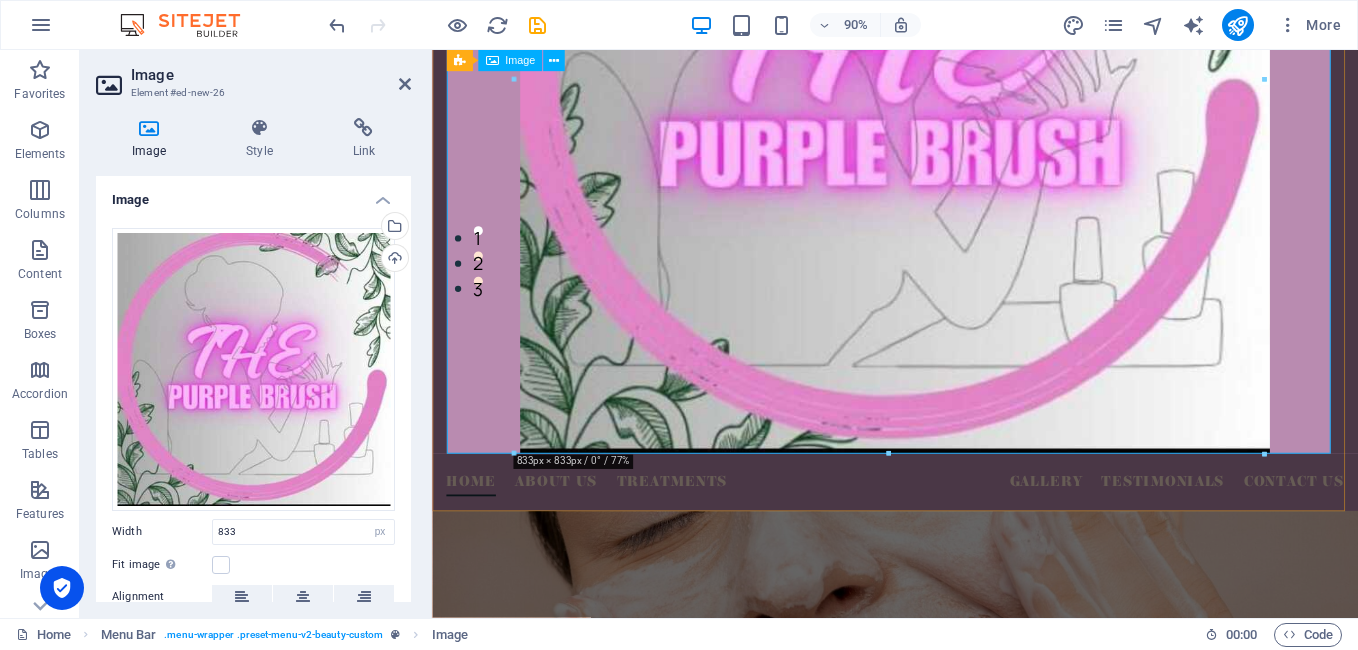 scroll, scrollTop: 400, scrollLeft: 0, axis: vertical 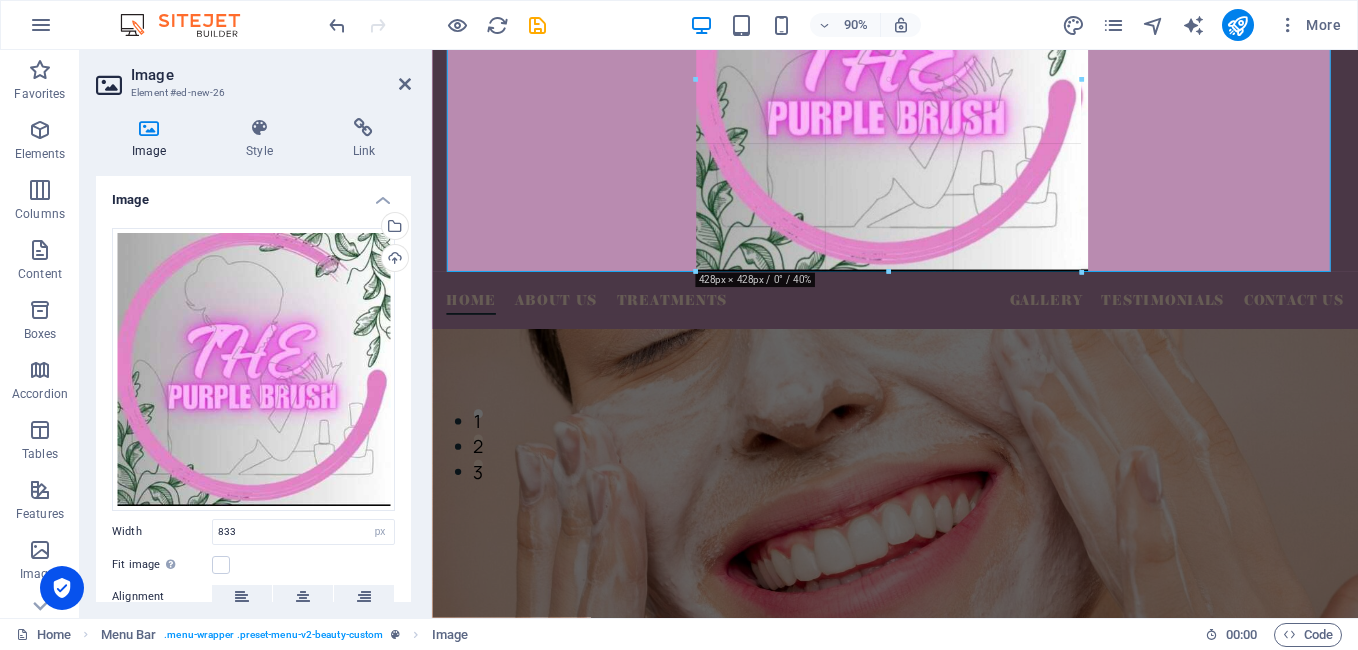 drag, startPoint x: 1262, startPoint y: 450, endPoint x: 766, endPoint y: 45, distance: 640.3444 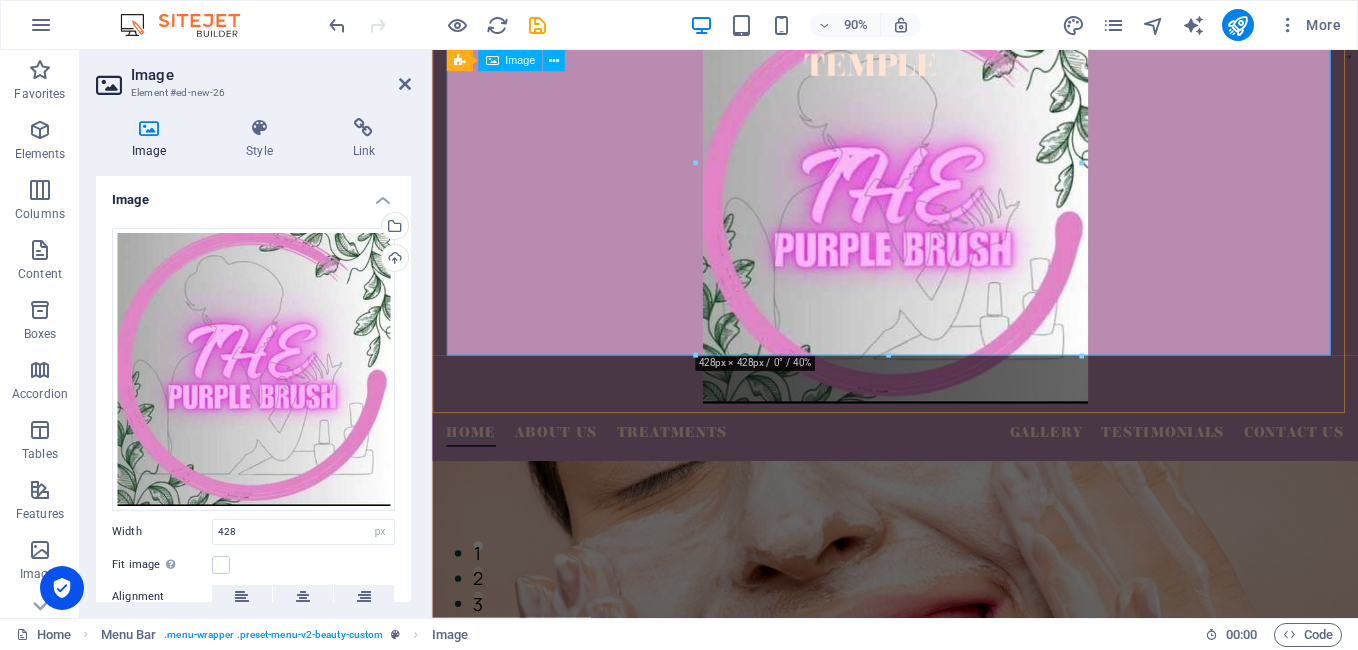 scroll, scrollTop: 0, scrollLeft: 0, axis: both 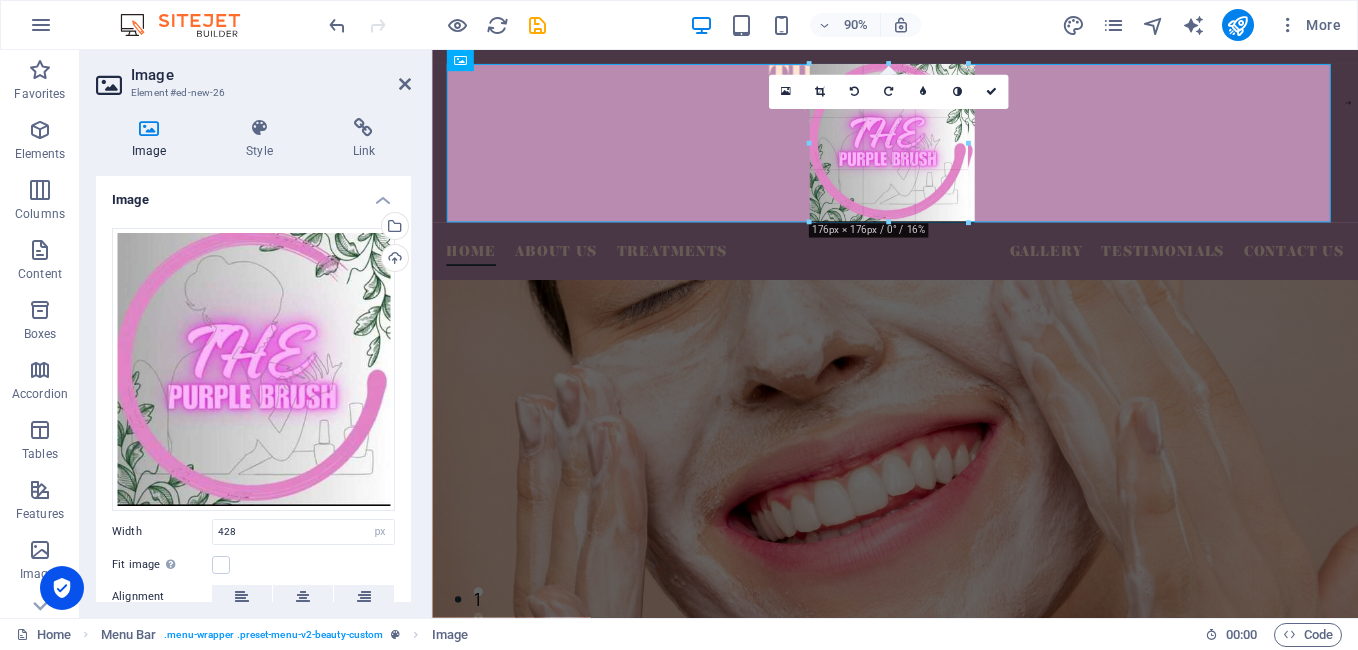 drag, startPoint x: 1083, startPoint y: 448, endPoint x: 829, endPoint y: 132, distance: 405.42816 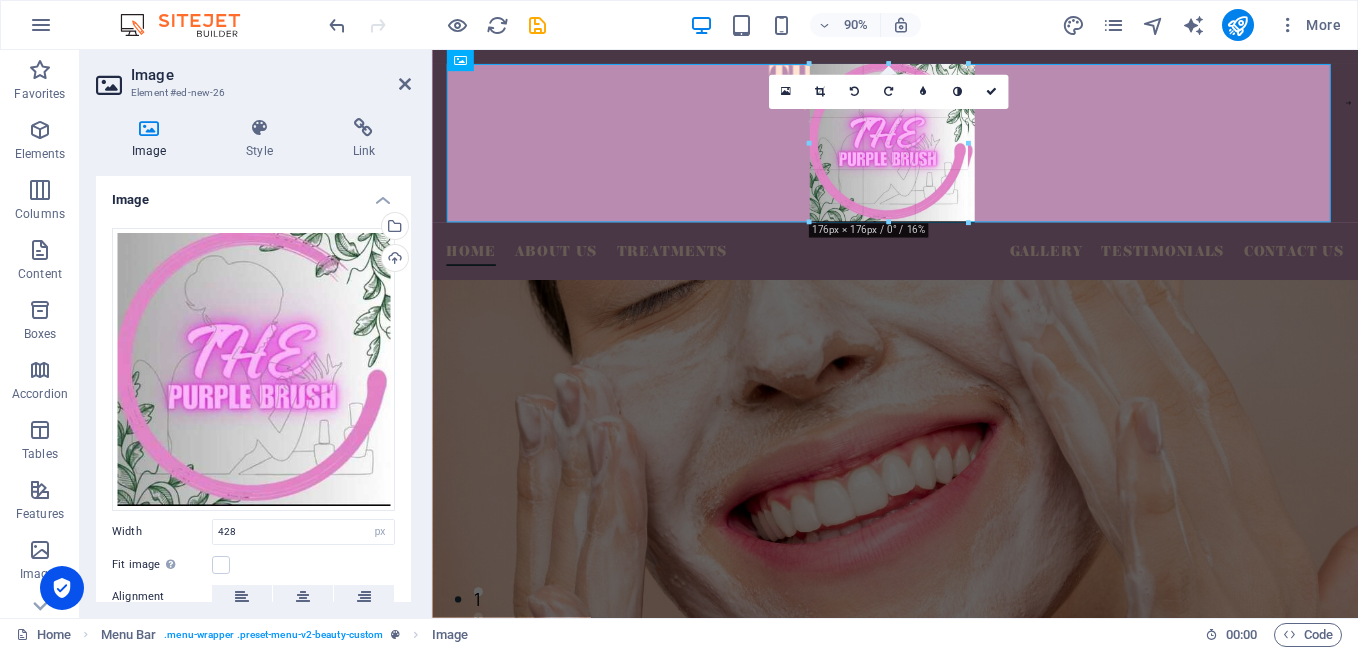 type on "176" 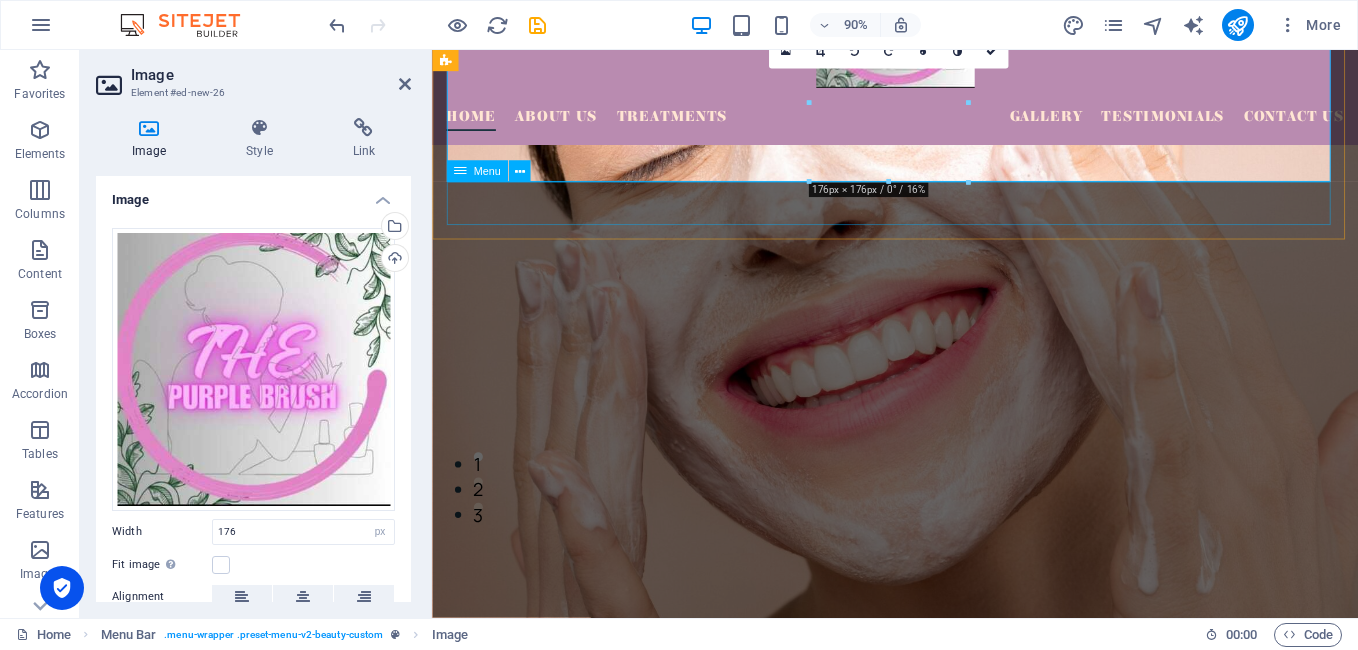 scroll, scrollTop: 0, scrollLeft: 0, axis: both 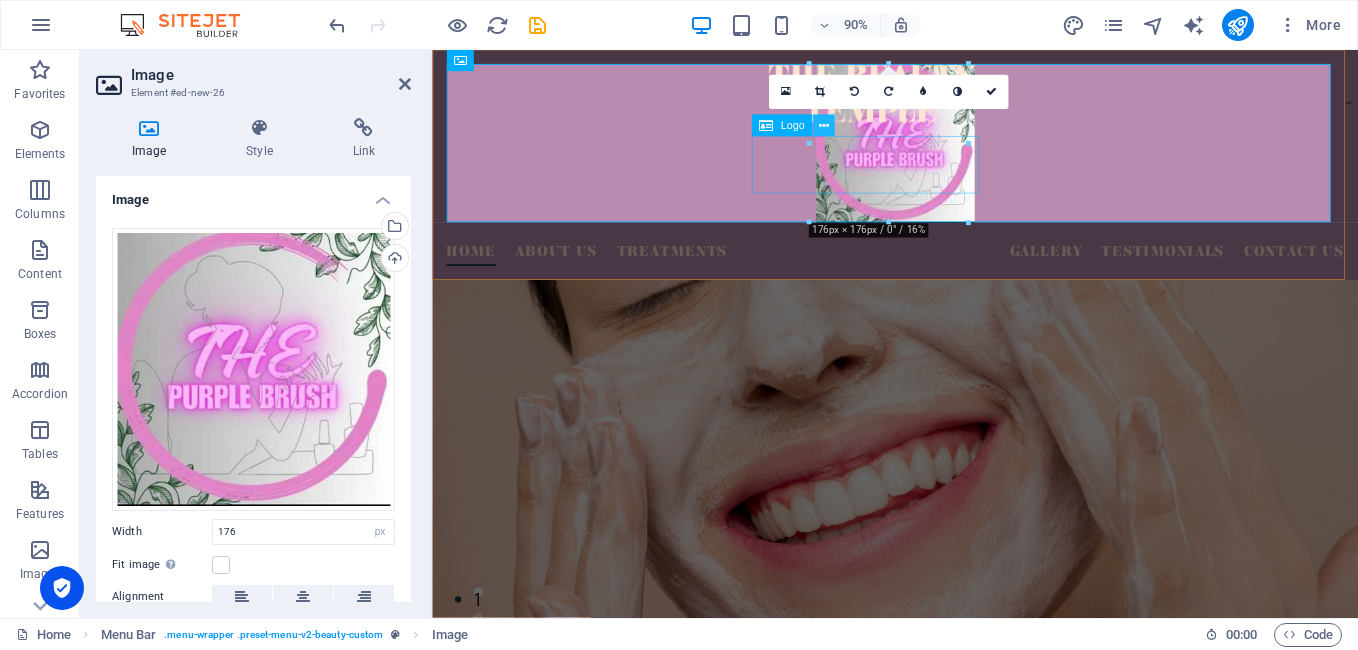 click at bounding box center (823, 125) 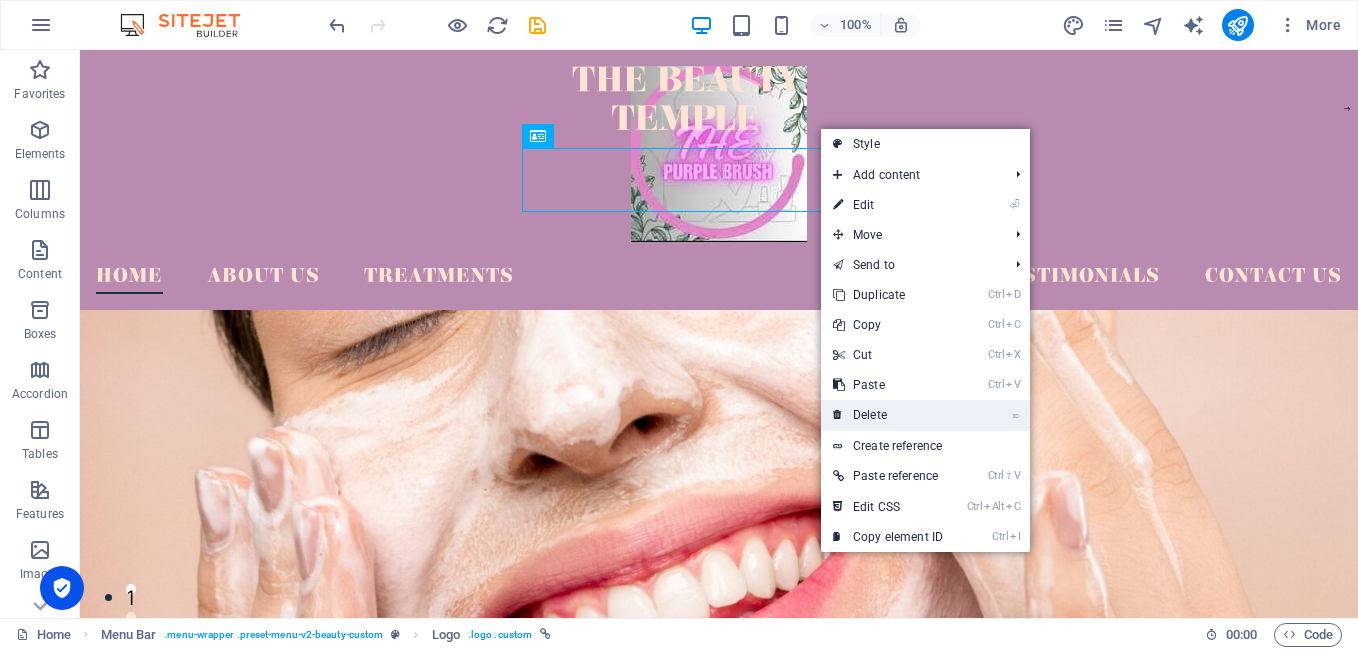 click on "⌦  Delete" at bounding box center (888, 415) 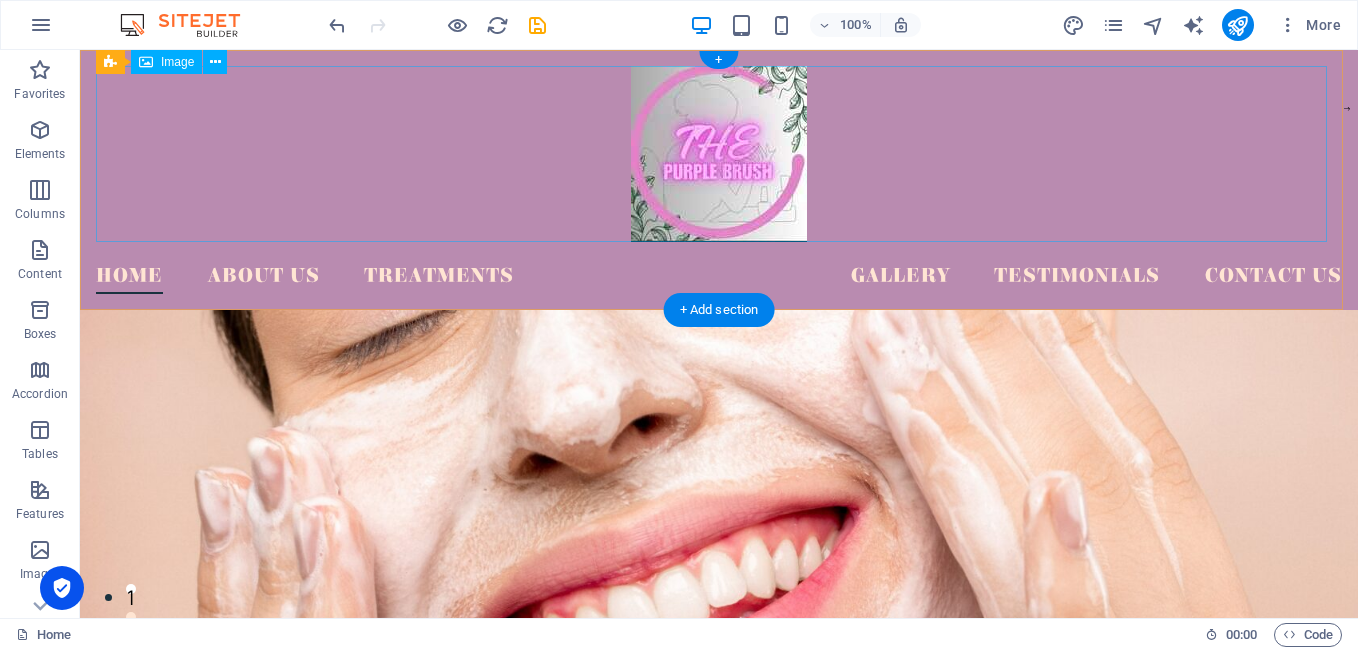 click at bounding box center (719, 154) 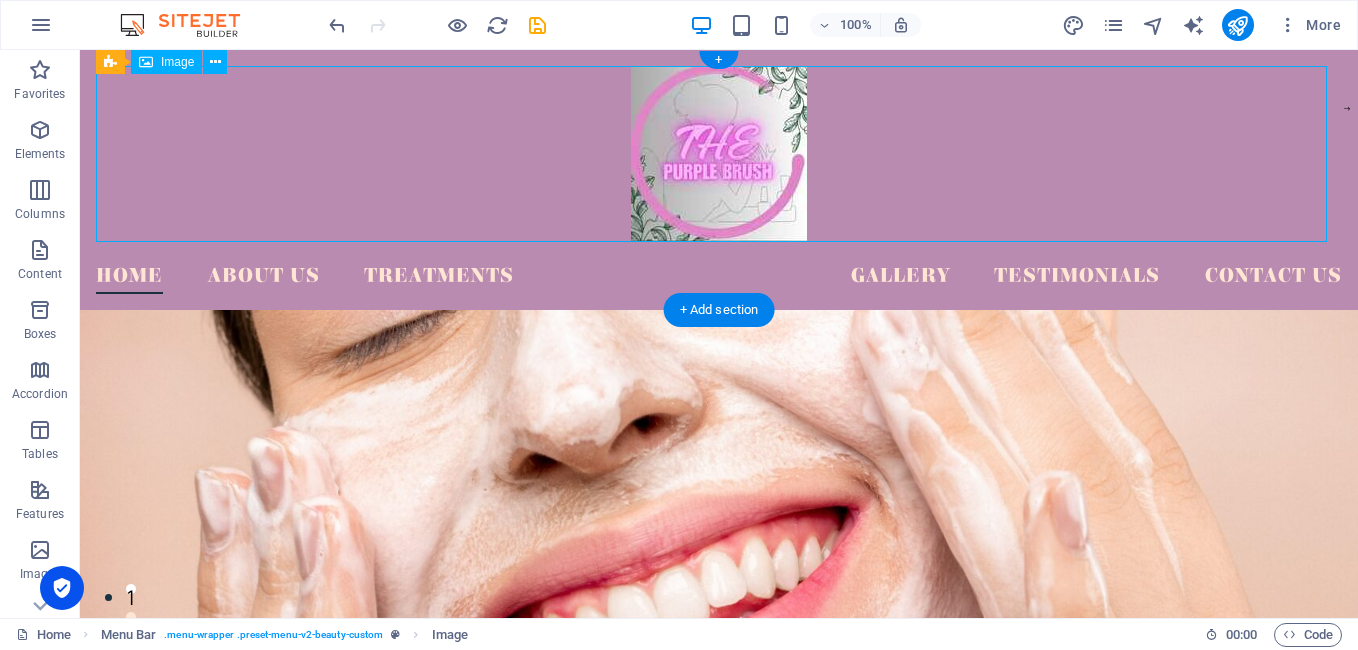 drag, startPoint x: 797, startPoint y: 240, endPoint x: 772, endPoint y: 191, distance: 55.00909 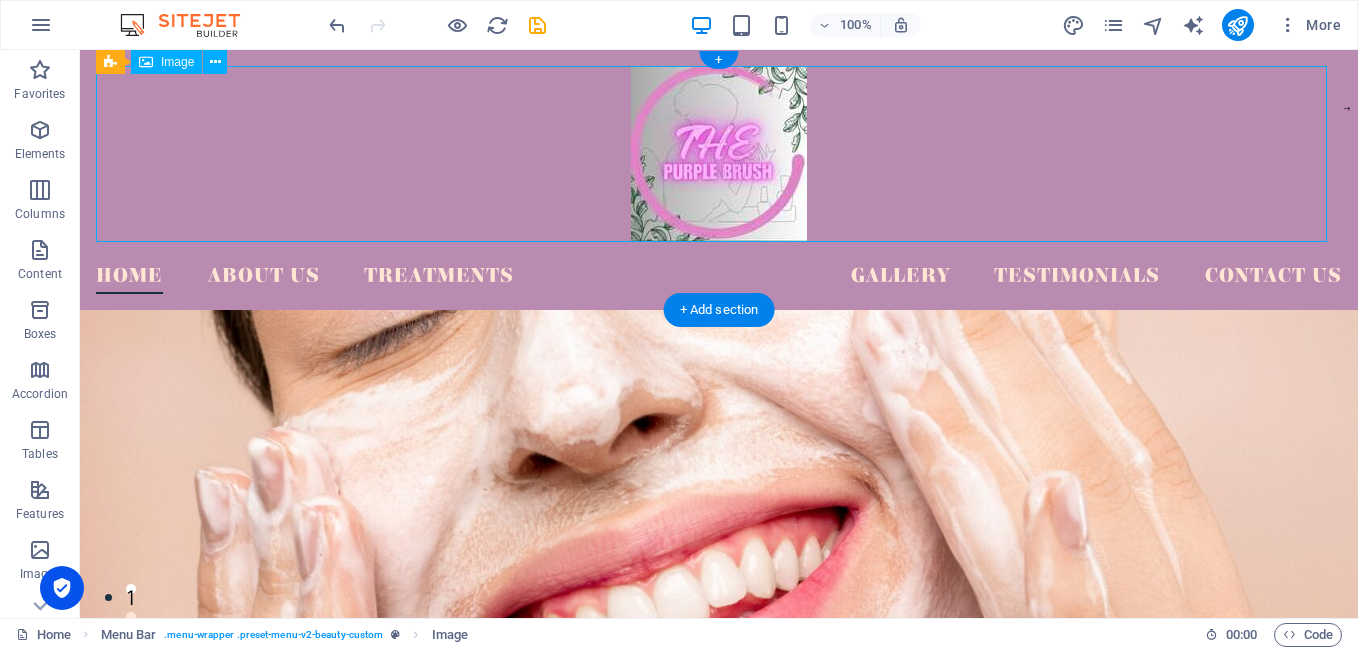 click at bounding box center [719, 154] 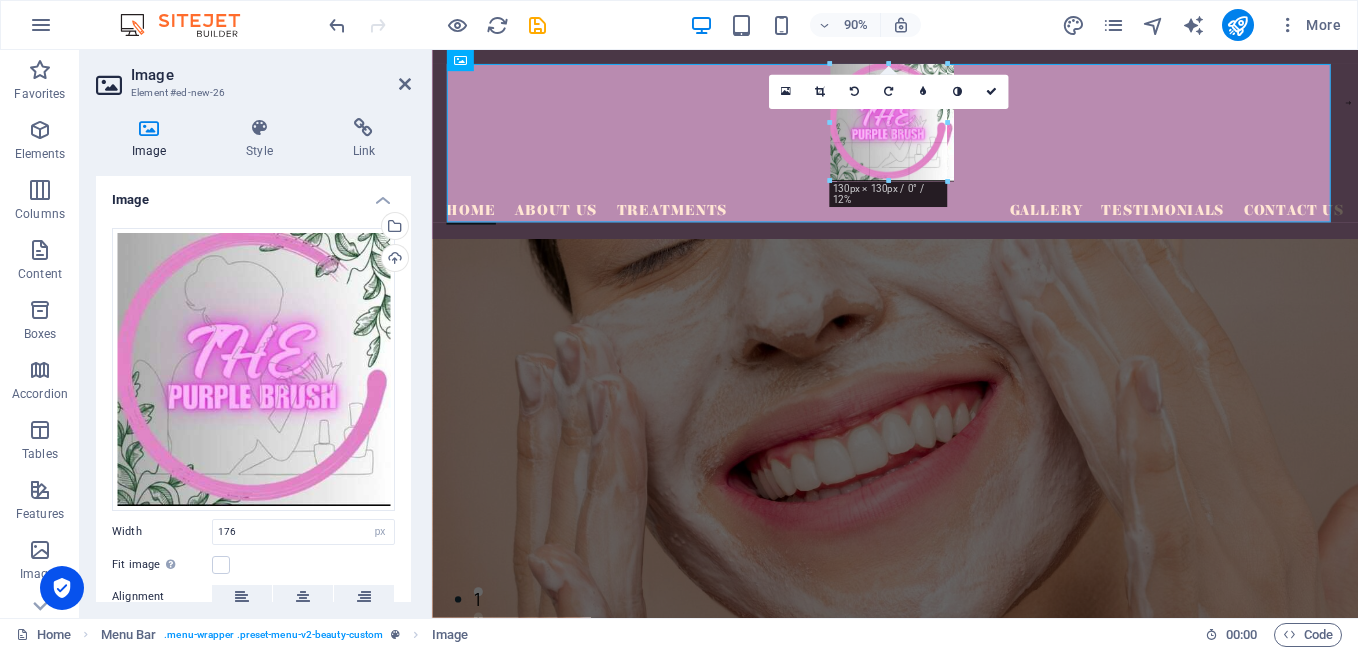 drag, startPoint x: 534, startPoint y: 128, endPoint x: 918, endPoint y: 172, distance: 386.5126 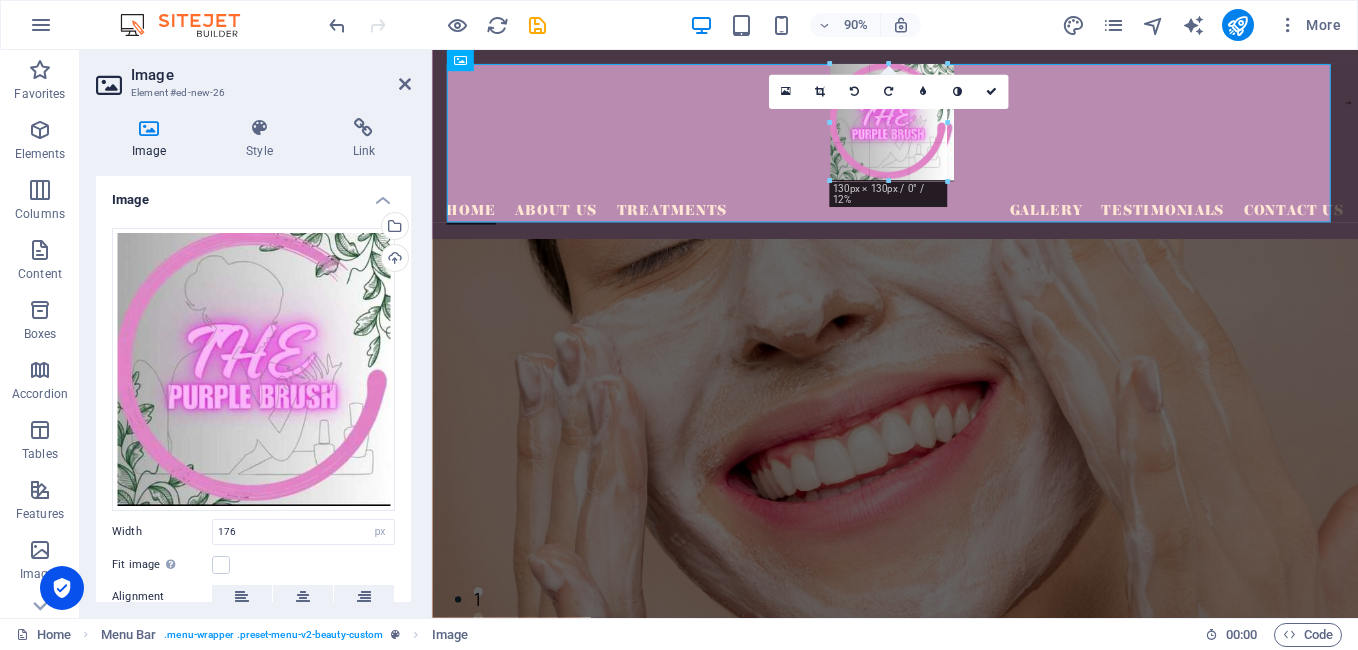 click at bounding box center [946, 131] 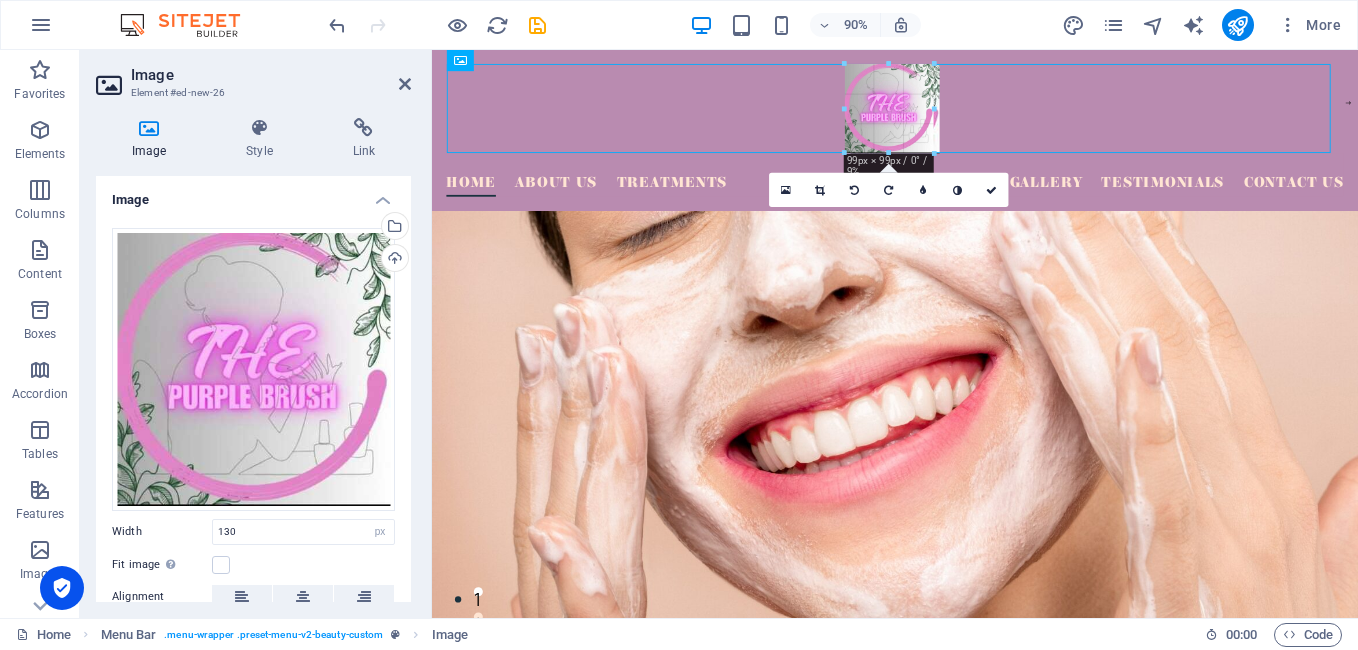 drag, startPoint x: 944, startPoint y: 177, endPoint x: 912, endPoint y: 127, distance: 59.36329 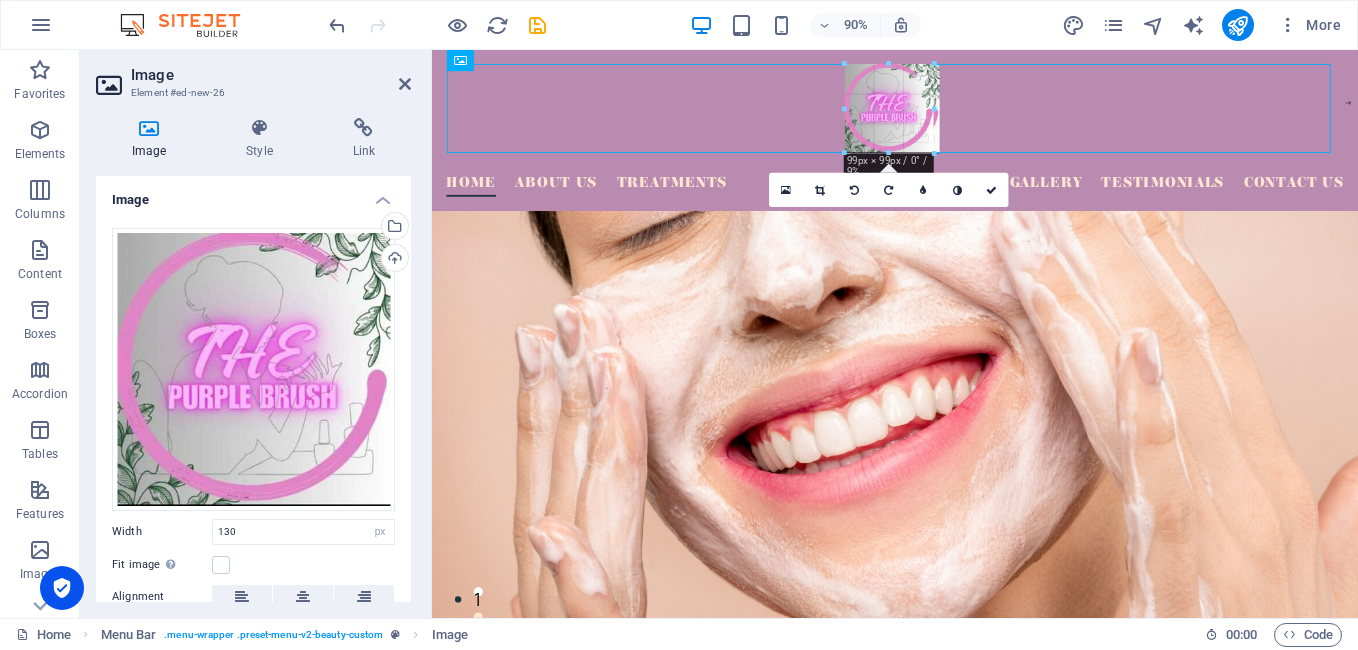 type on "99" 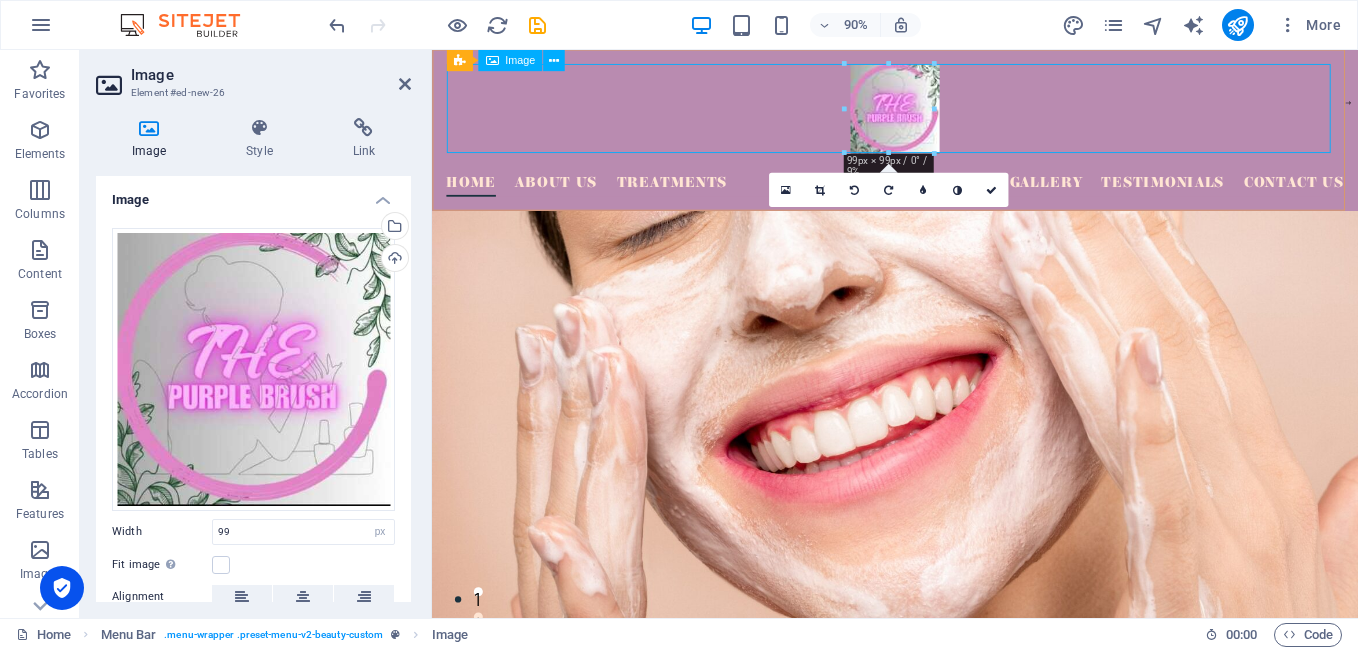 click at bounding box center (946, 115) 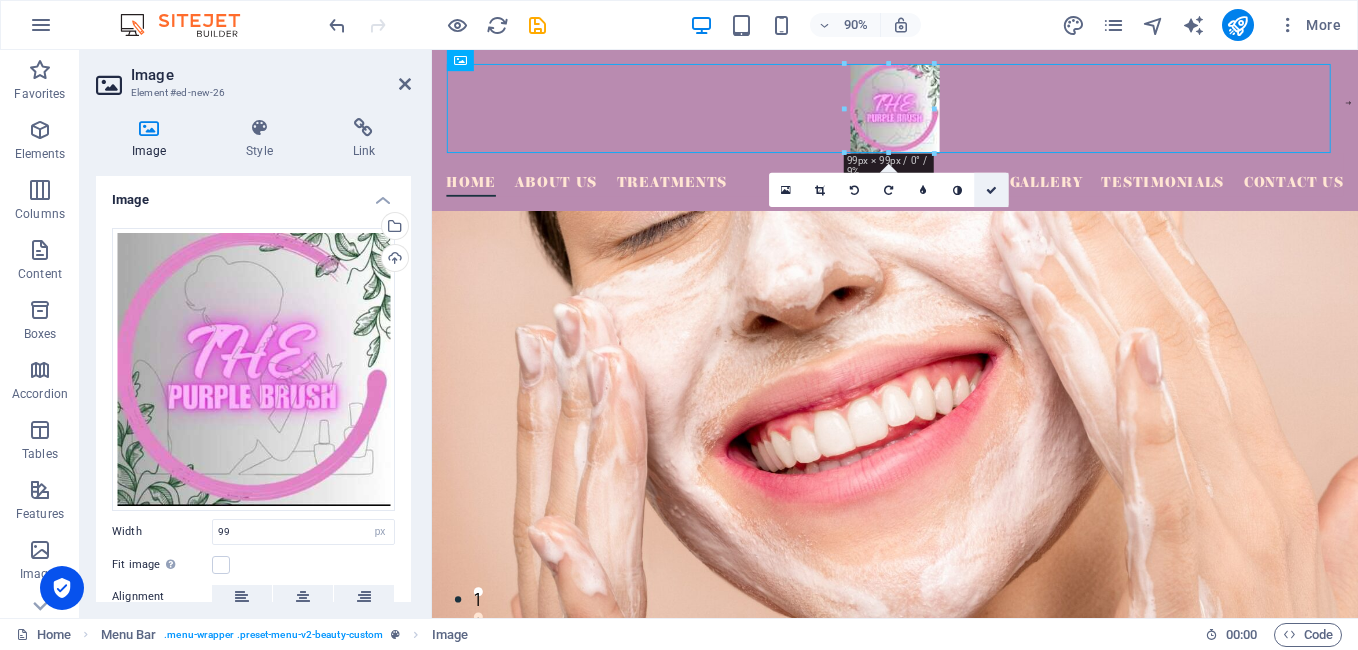 click at bounding box center (990, 190) 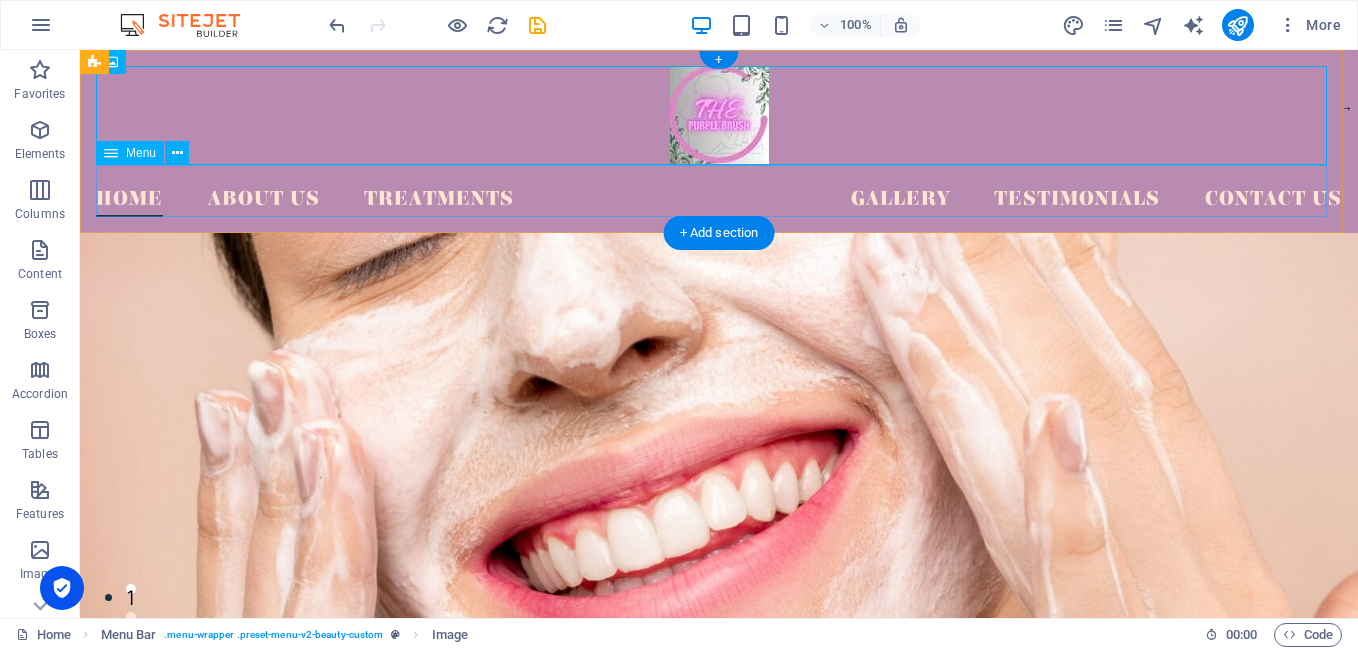 click on "Home About Us Treatments Gallery Testimonials Contact Us" at bounding box center [719, 191] 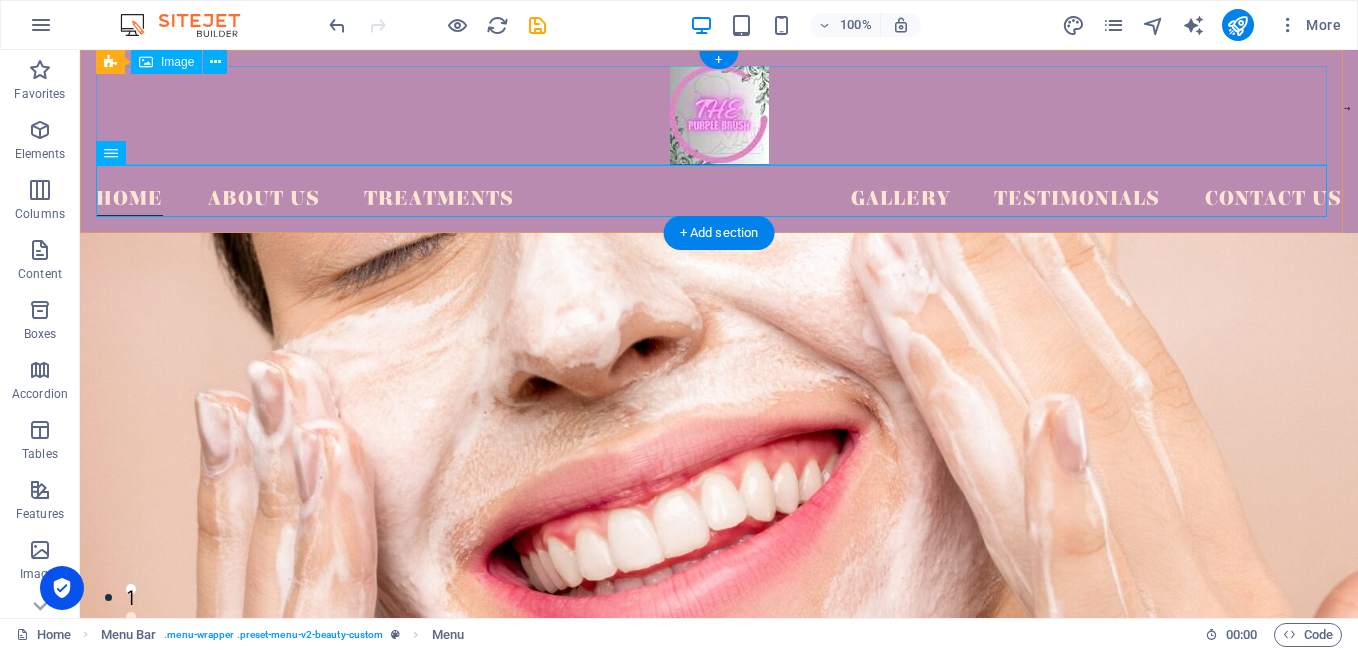 click at bounding box center (719, 115) 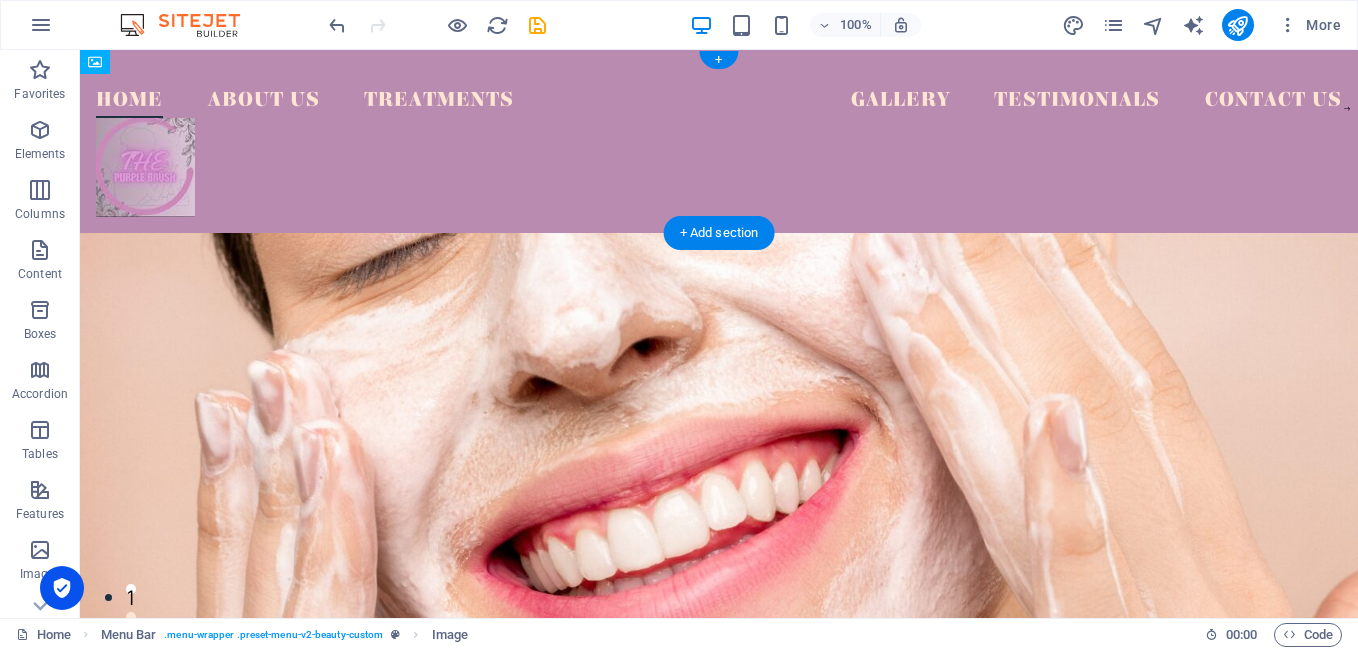 drag, startPoint x: 718, startPoint y: 116, endPoint x: 718, endPoint y: 189, distance: 73 